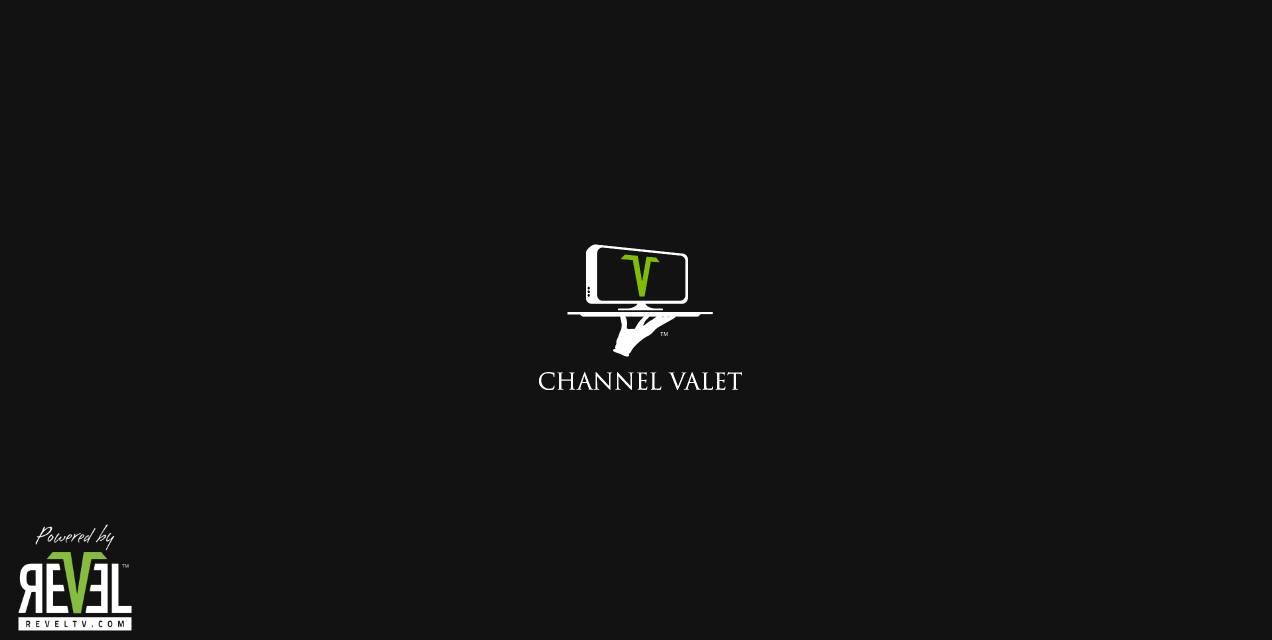scroll, scrollTop: 0, scrollLeft: 0, axis: both 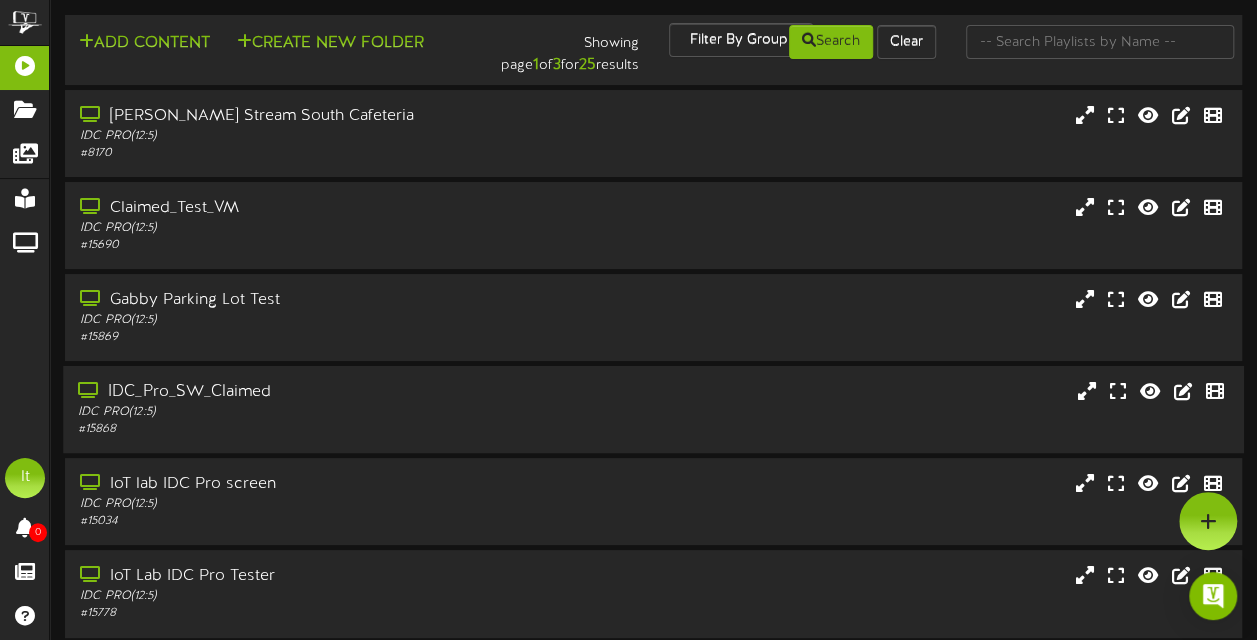 click on "IDC_Pro_SW_Claimed" at bounding box center [309, 392] 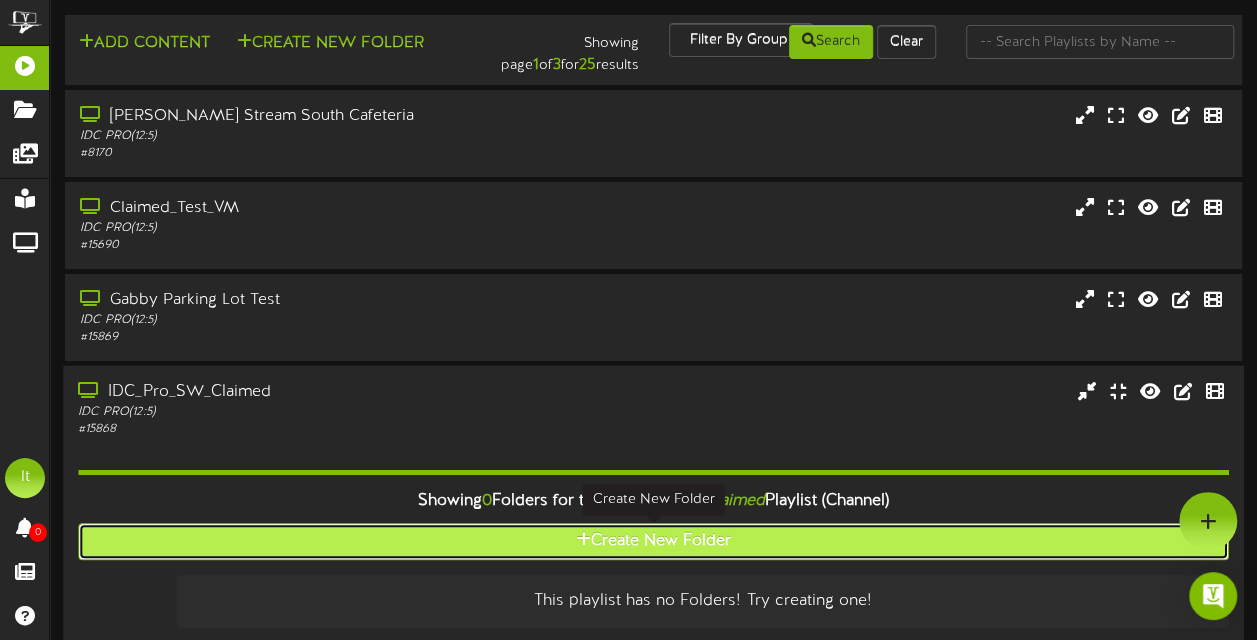 click on "Create New Folder" at bounding box center [653, 541] 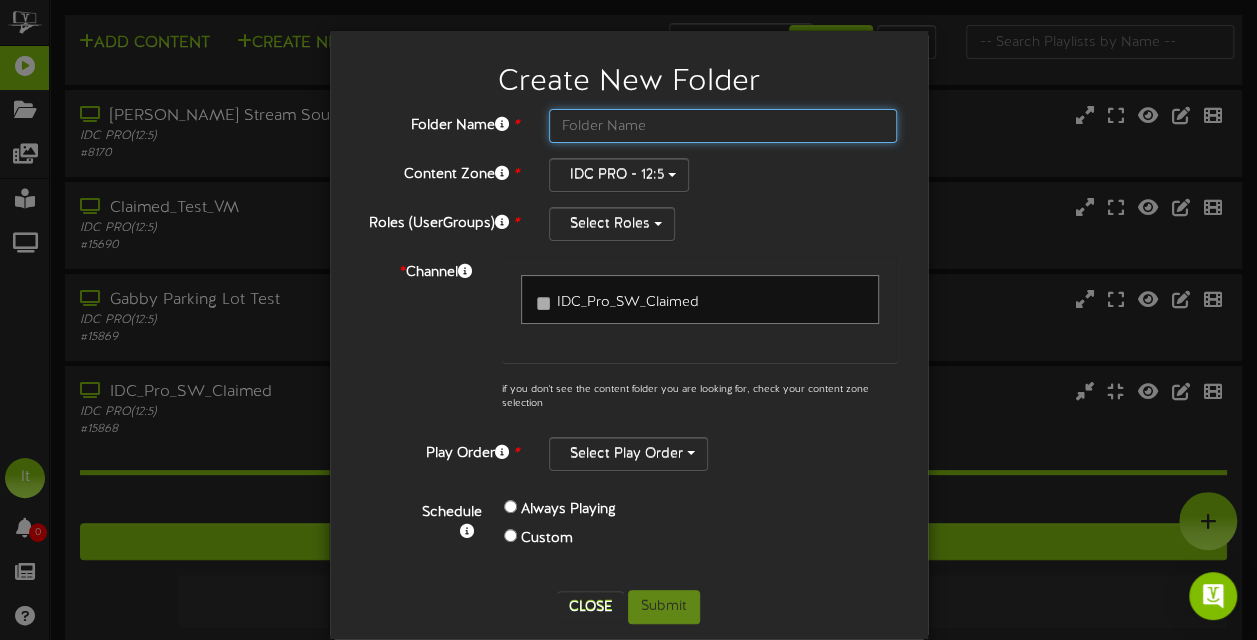 click at bounding box center (723, 126) 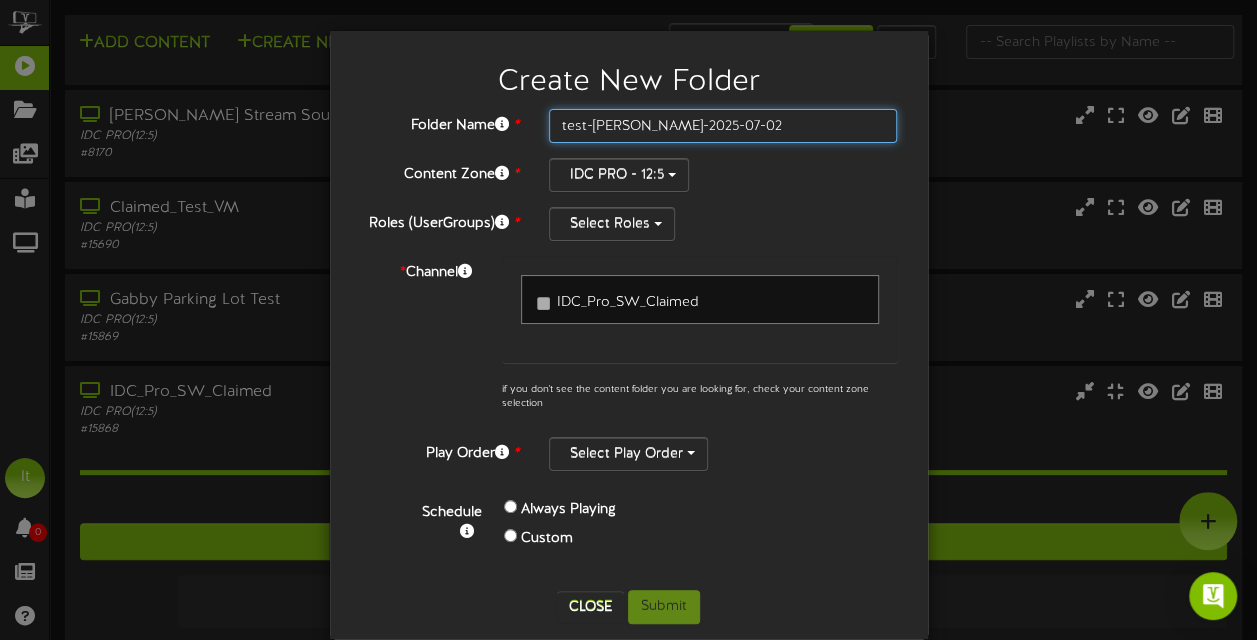 type on "test-[PERSON_NAME]-2025-07-02" 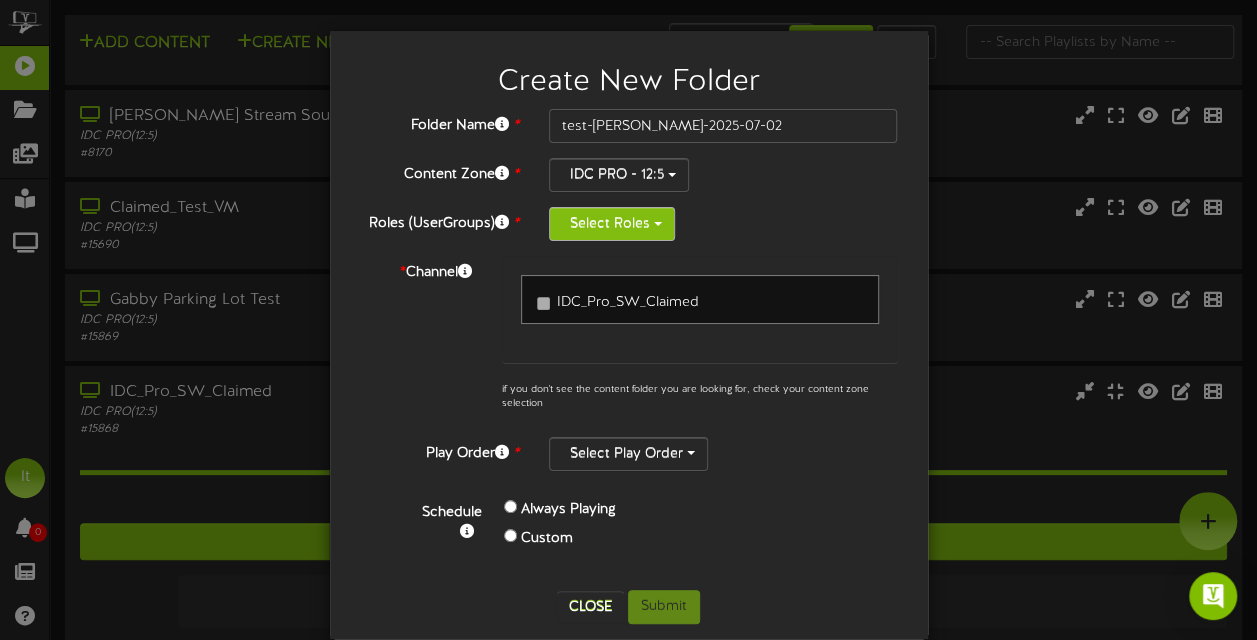 click on "Select Roles" at bounding box center (612, 224) 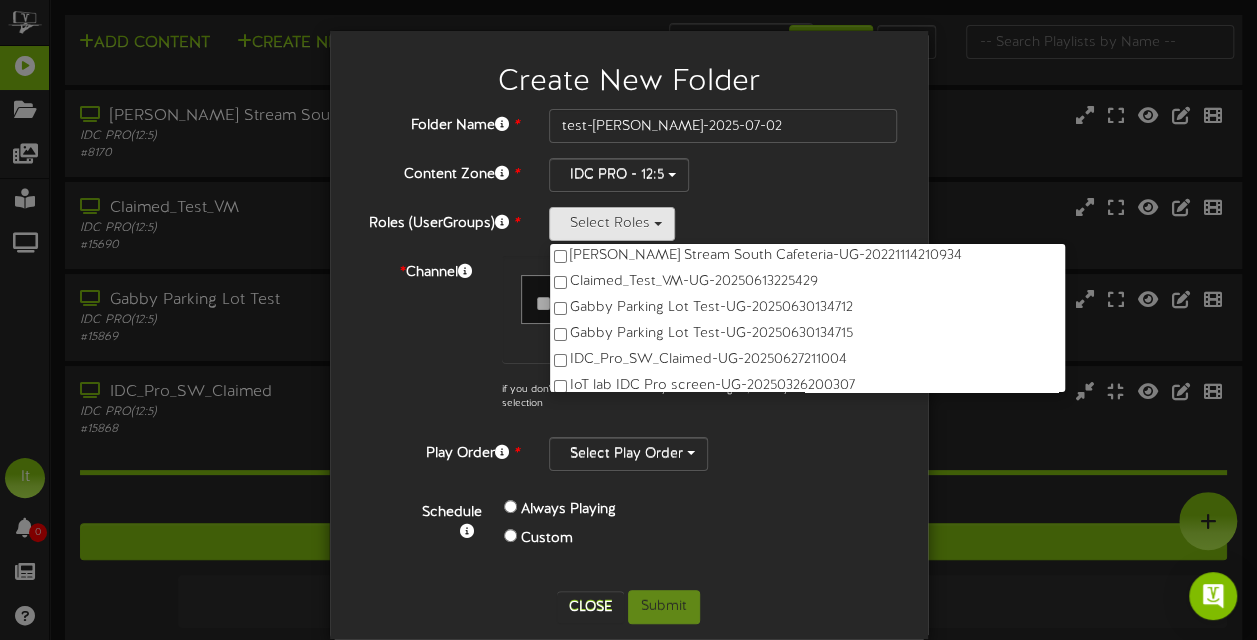 scroll, scrollTop: 80, scrollLeft: 0, axis: vertical 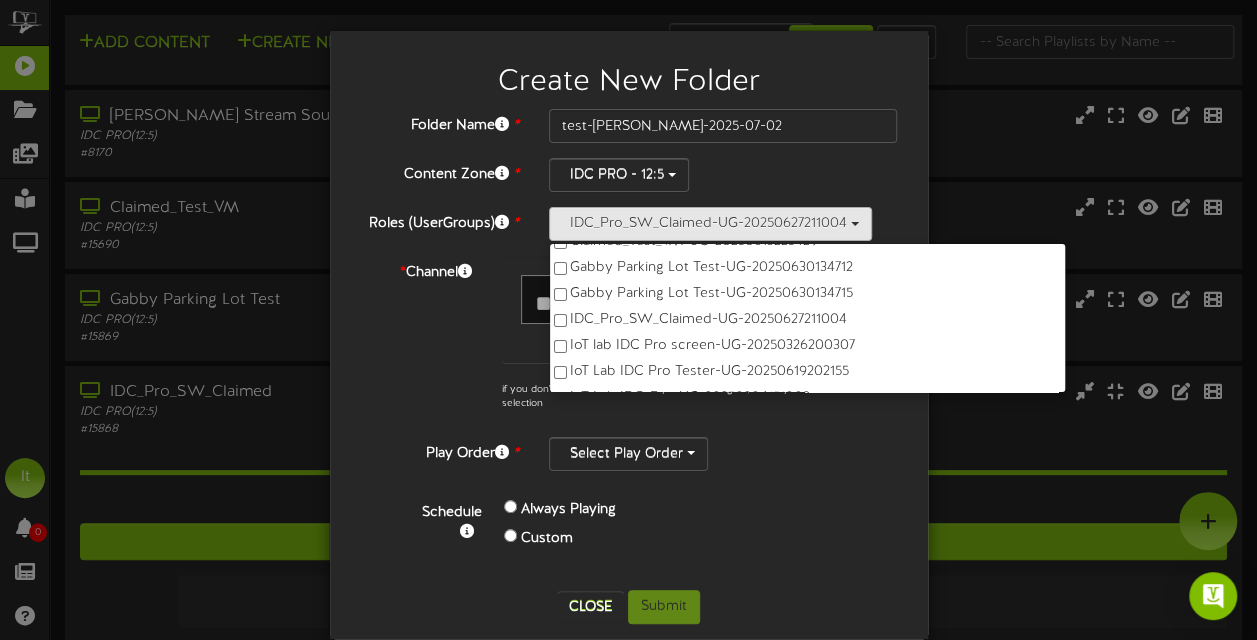 click on "*
Channel
IDC_Pro_SW_Claimed
if you don't see the content folder you are looking for, check your content zone selection" at bounding box center [629, 339] 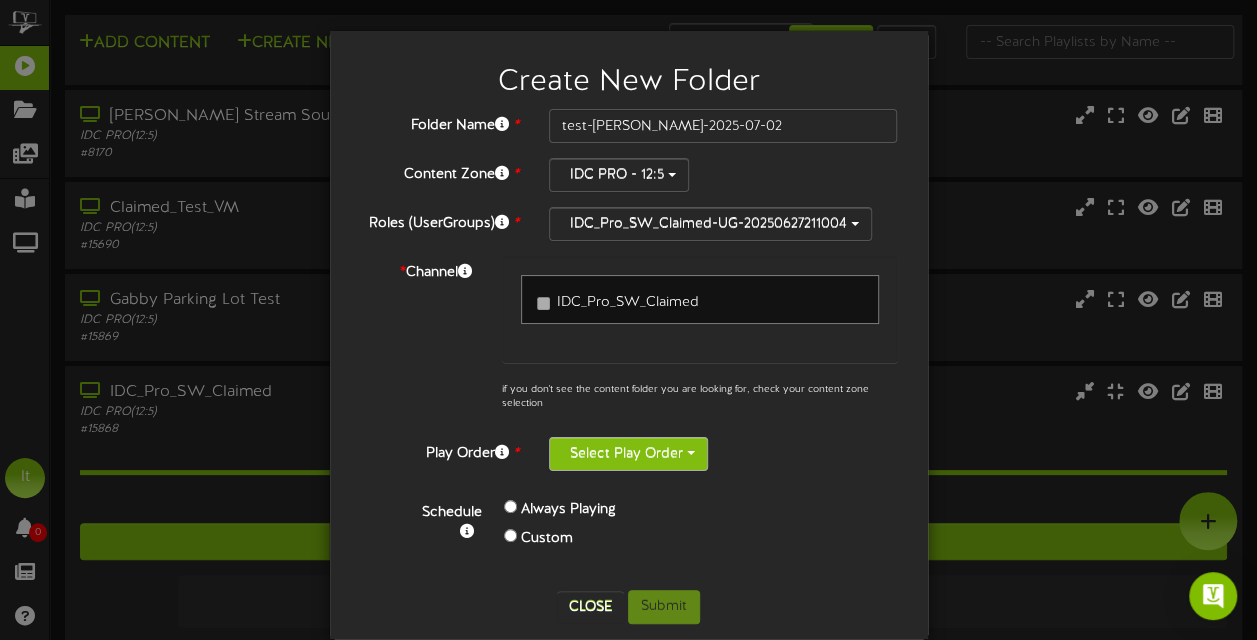 click on "Select Play Order" at bounding box center (628, 454) 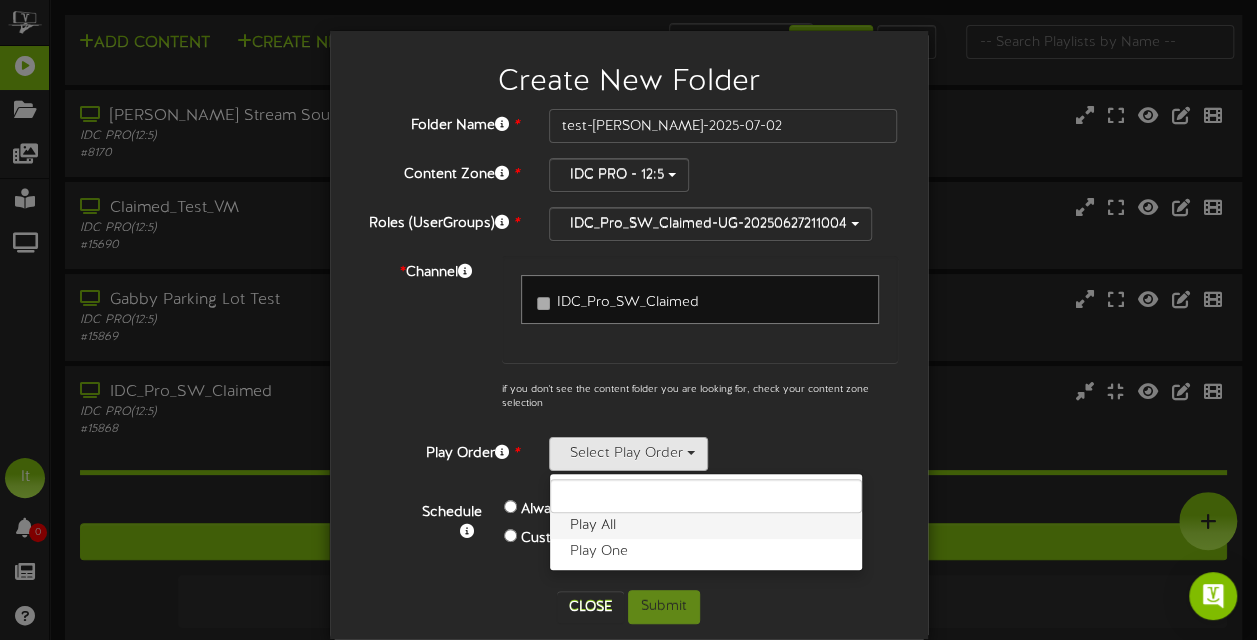click on "Play All" at bounding box center [706, 526] 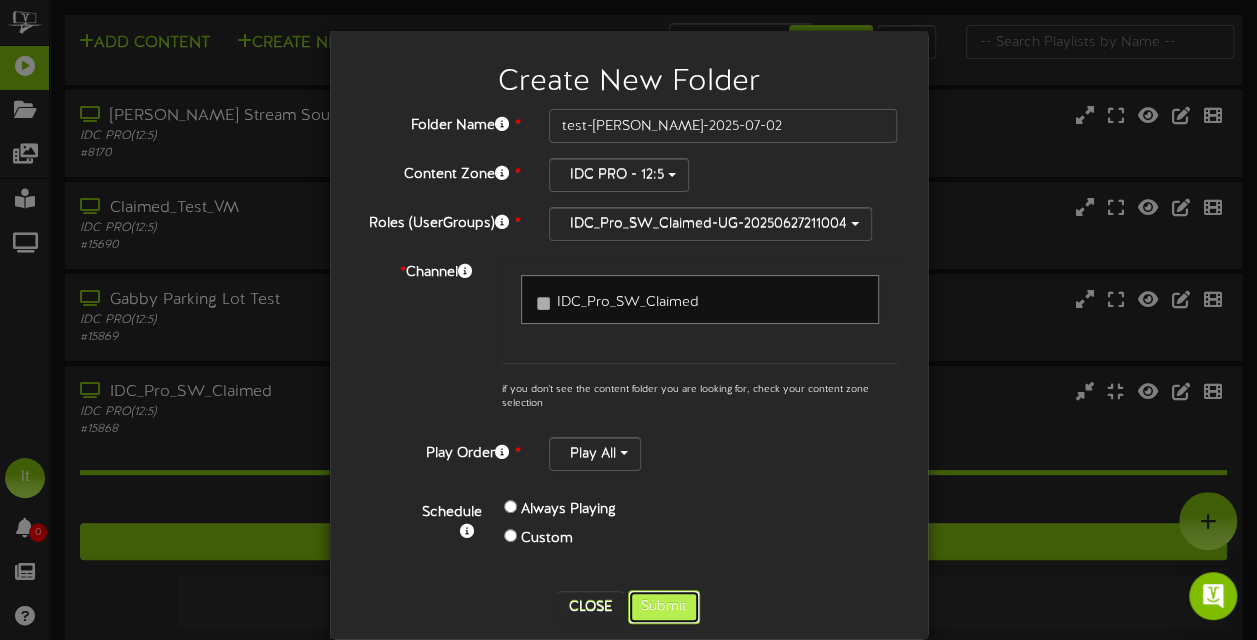 click on "Submit" at bounding box center [664, 607] 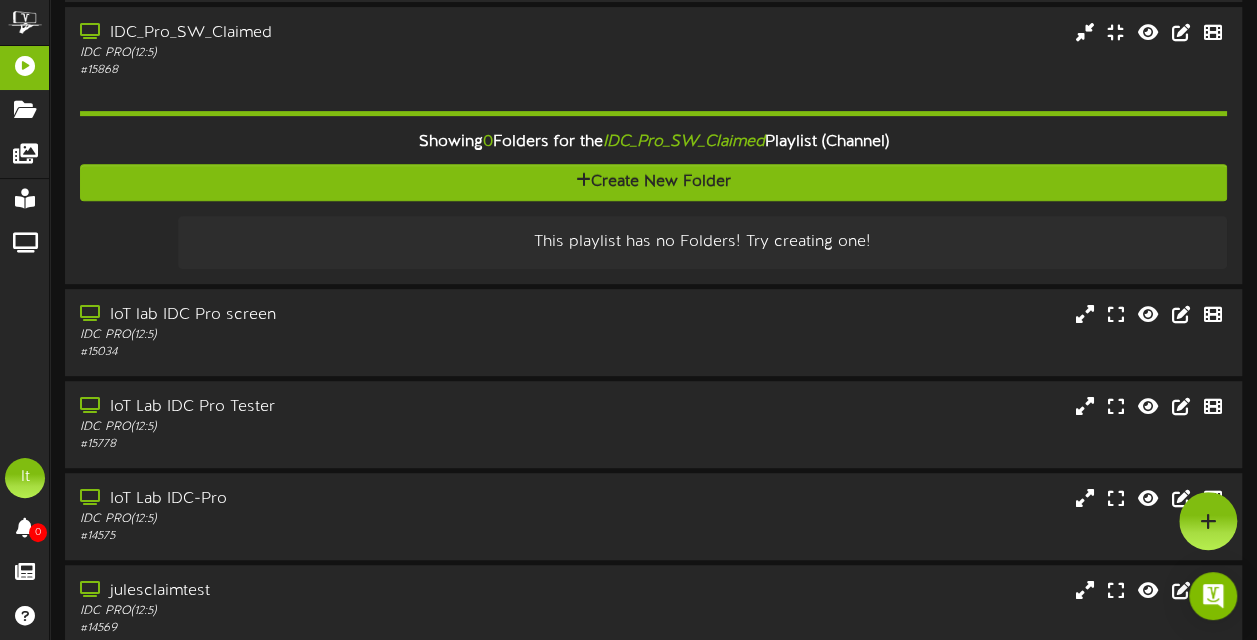 scroll, scrollTop: 268, scrollLeft: 0, axis: vertical 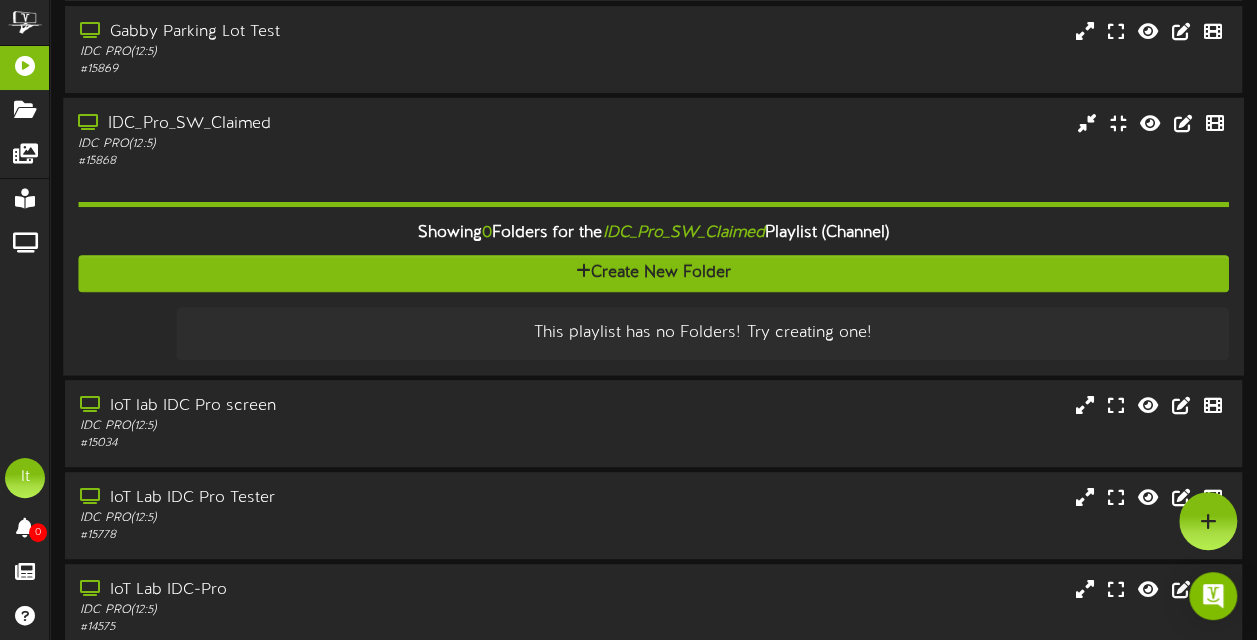 click on "IDC_Pro_SW_Claimed" at bounding box center [683, 233] 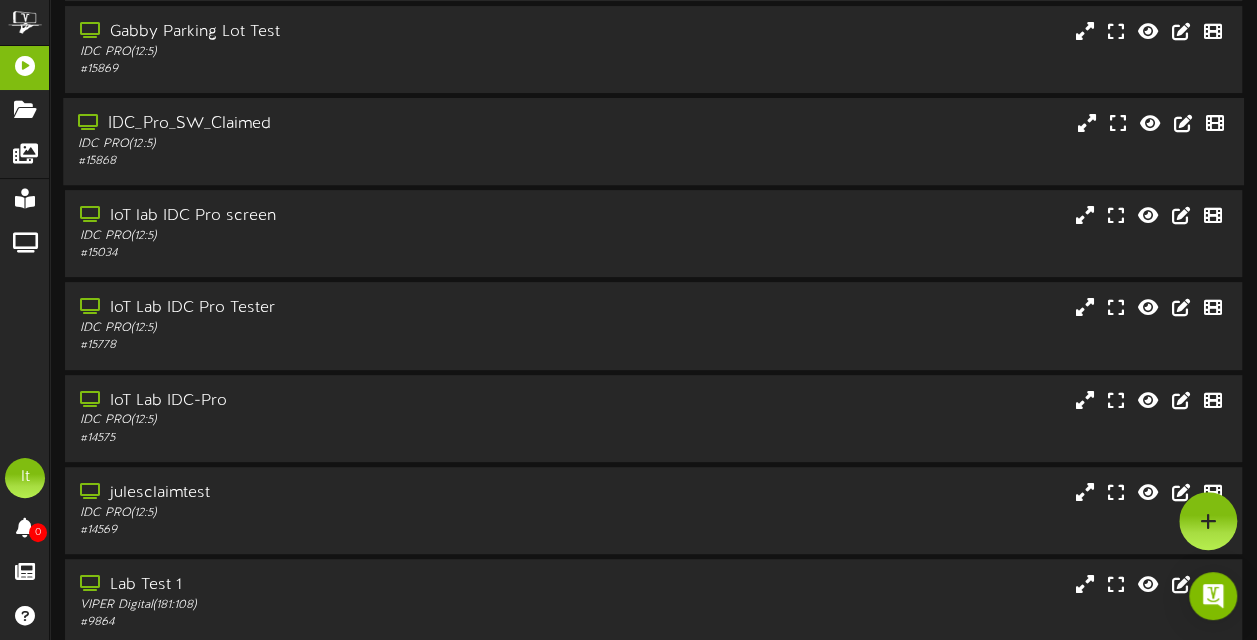 click on "IDC_Pro_SW_Claimed" at bounding box center [309, 124] 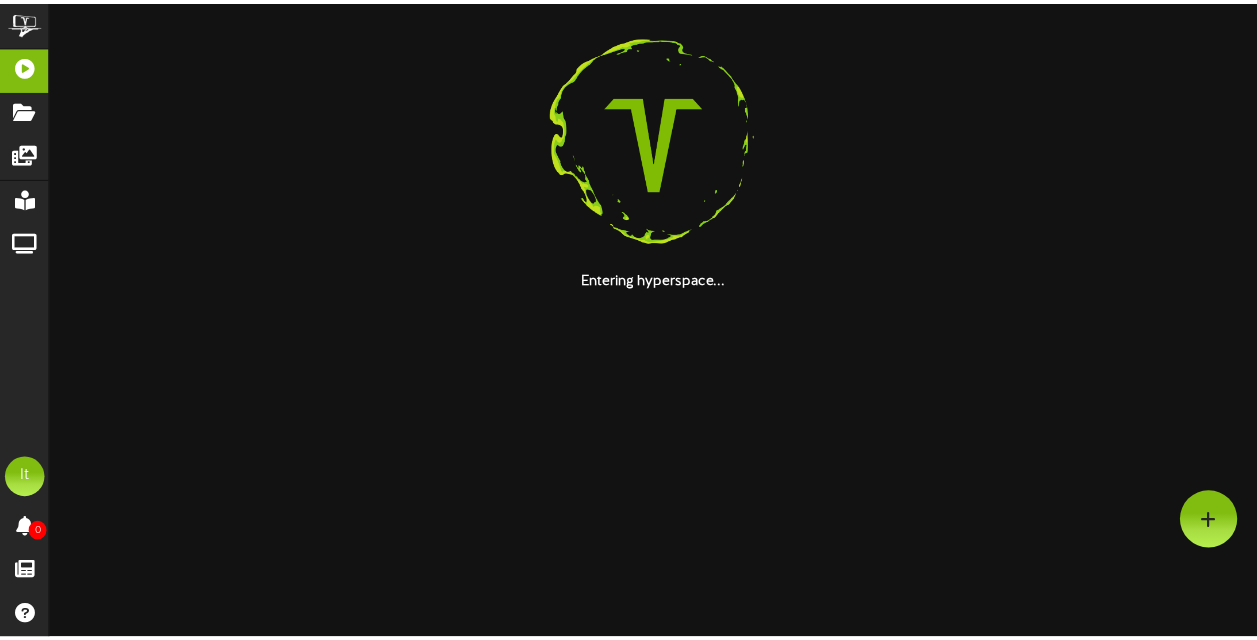 scroll, scrollTop: 0, scrollLeft: 0, axis: both 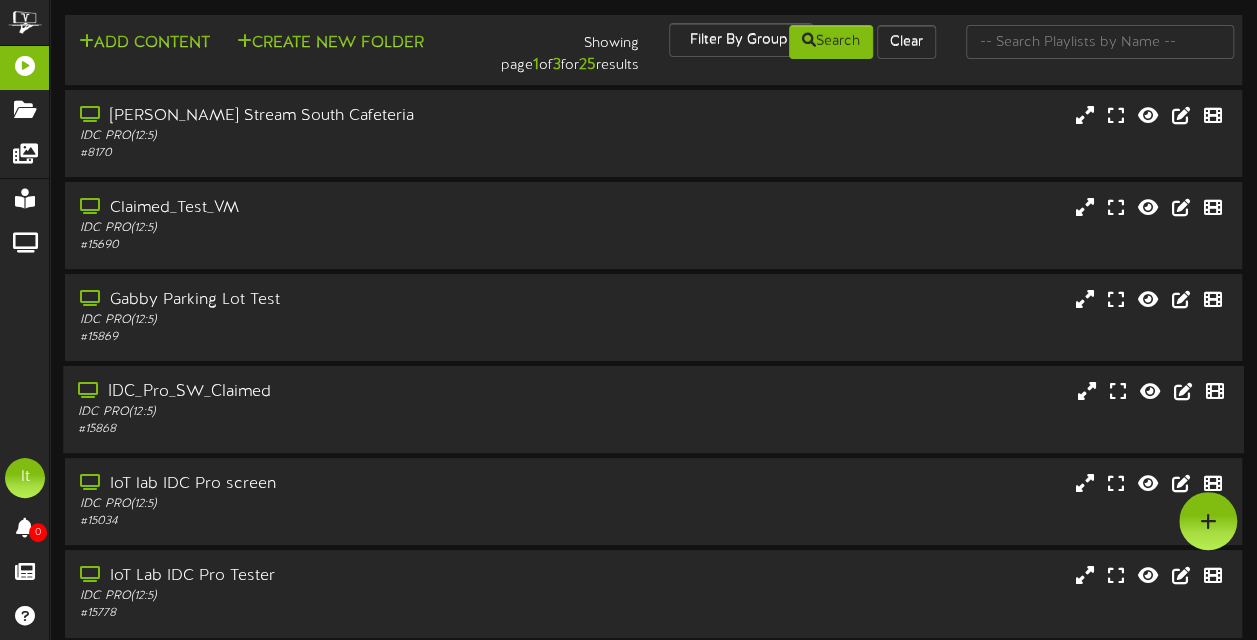 click on "IDC_Pro_SW_Claimed" at bounding box center [309, 392] 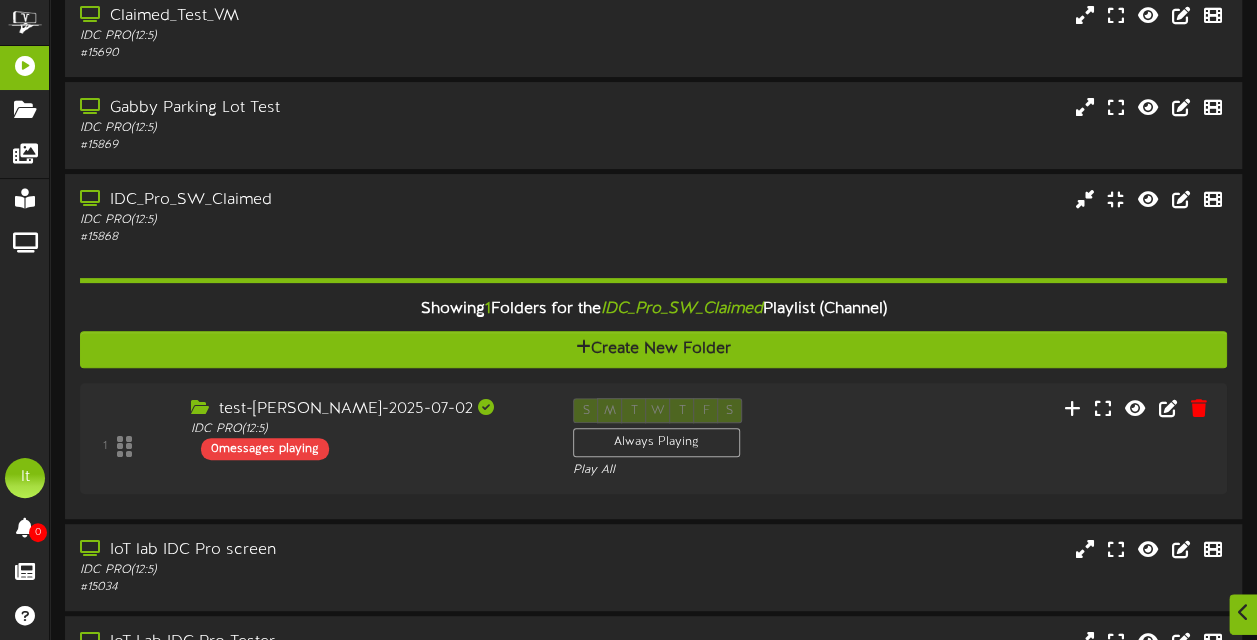 scroll, scrollTop: 221, scrollLeft: 0, axis: vertical 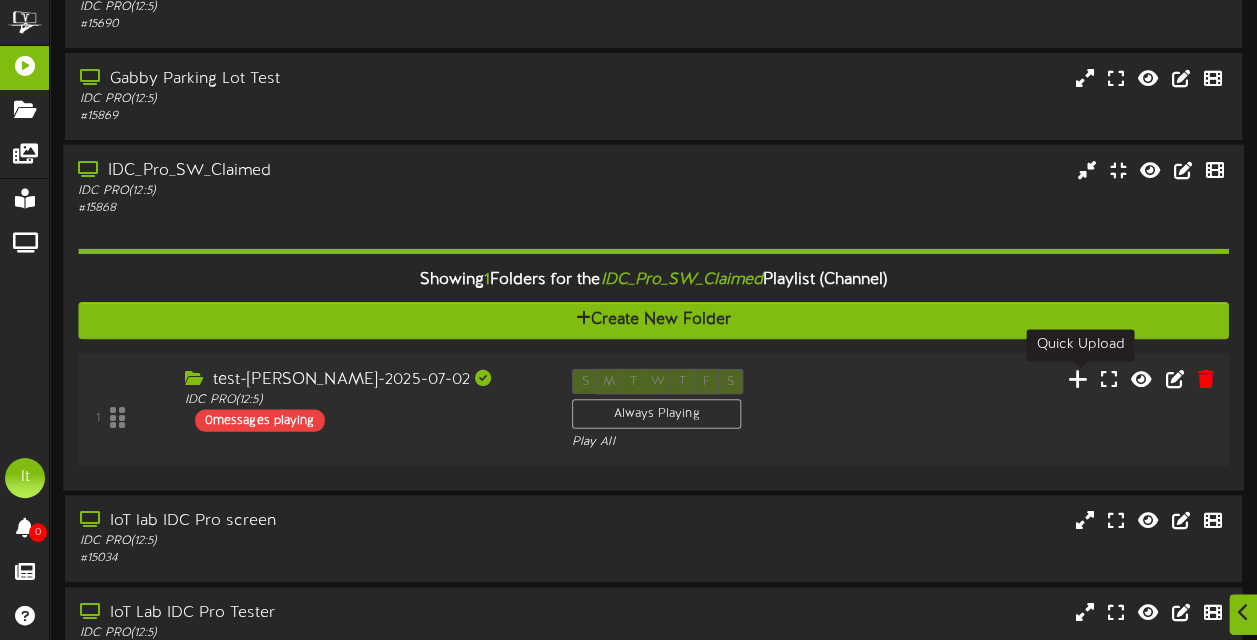 click at bounding box center [1078, 378] 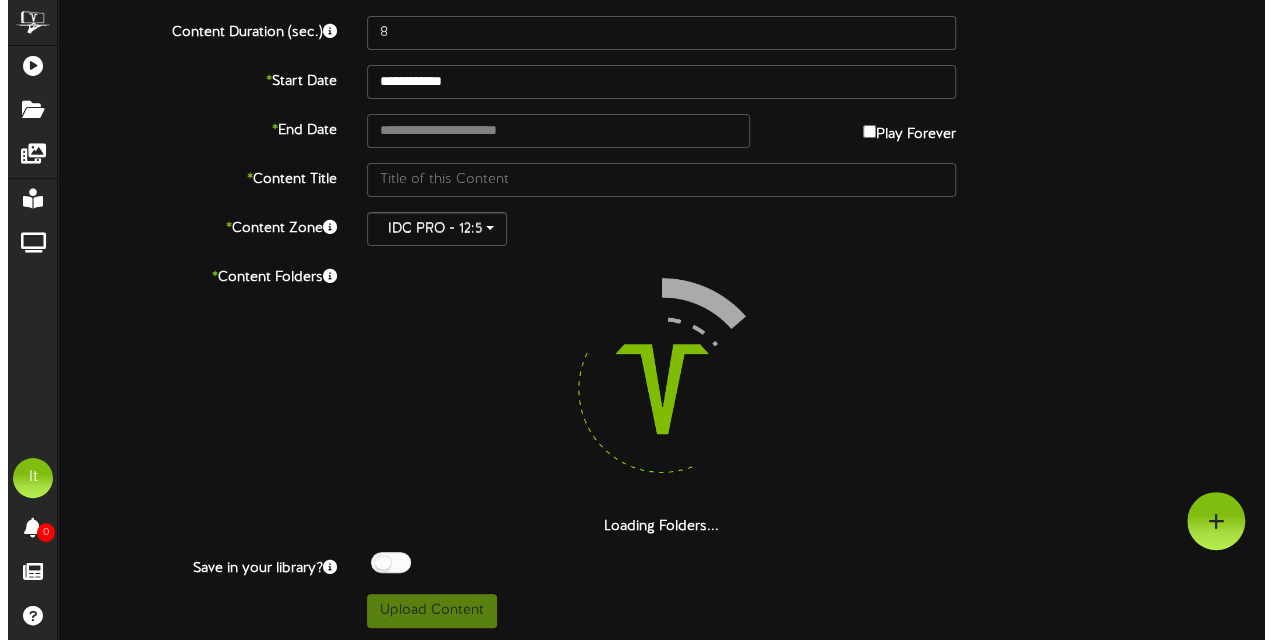 scroll, scrollTop: 0, scrollLeft: 0, axis: both 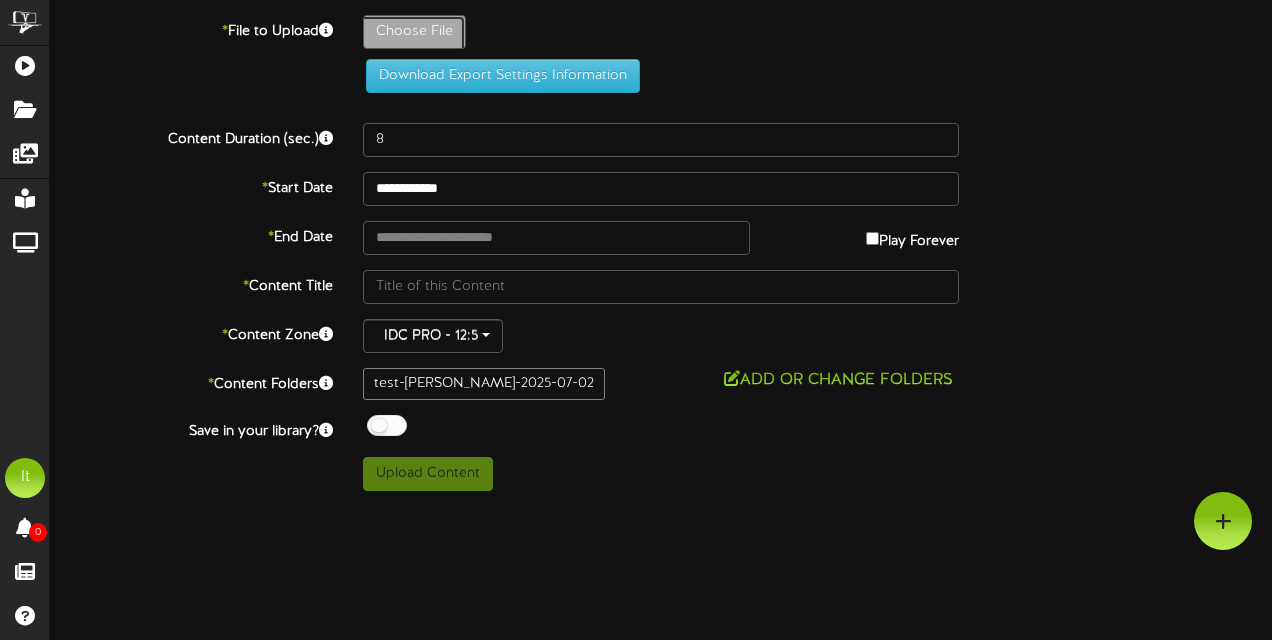 click on "Choose File" at bounding box center [-623, 87] 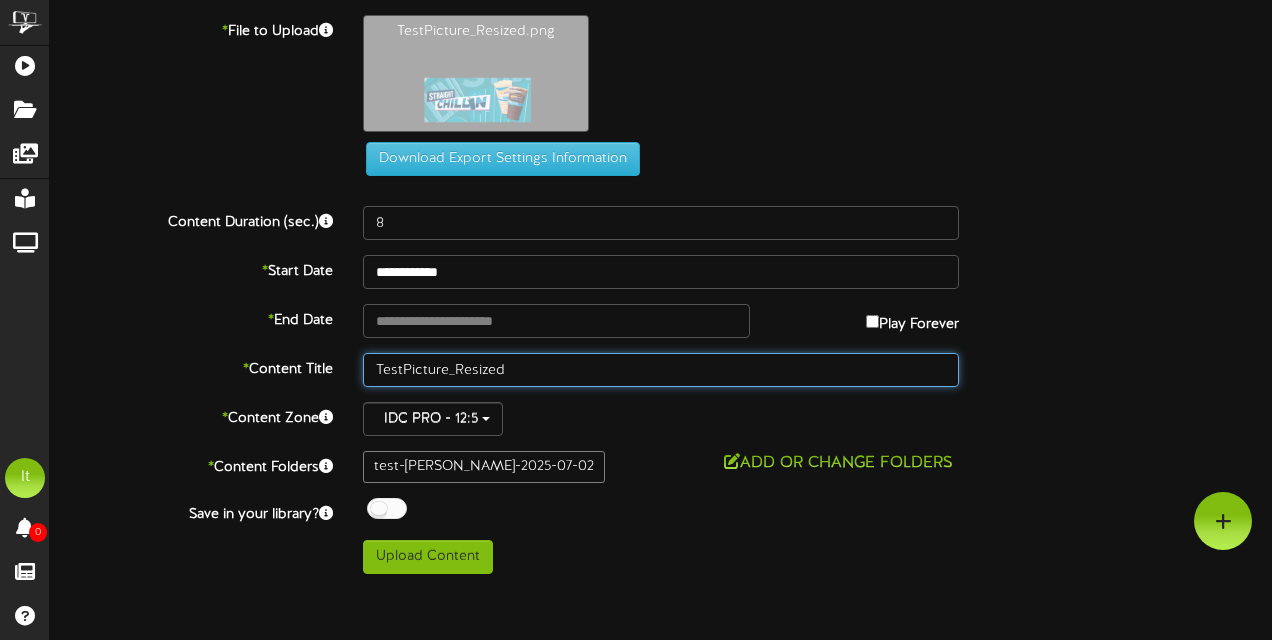 drag, startPoint x: 515, startPoint y: 368, endPoint x: 346, endPoint y: 370, distance: 169.01184 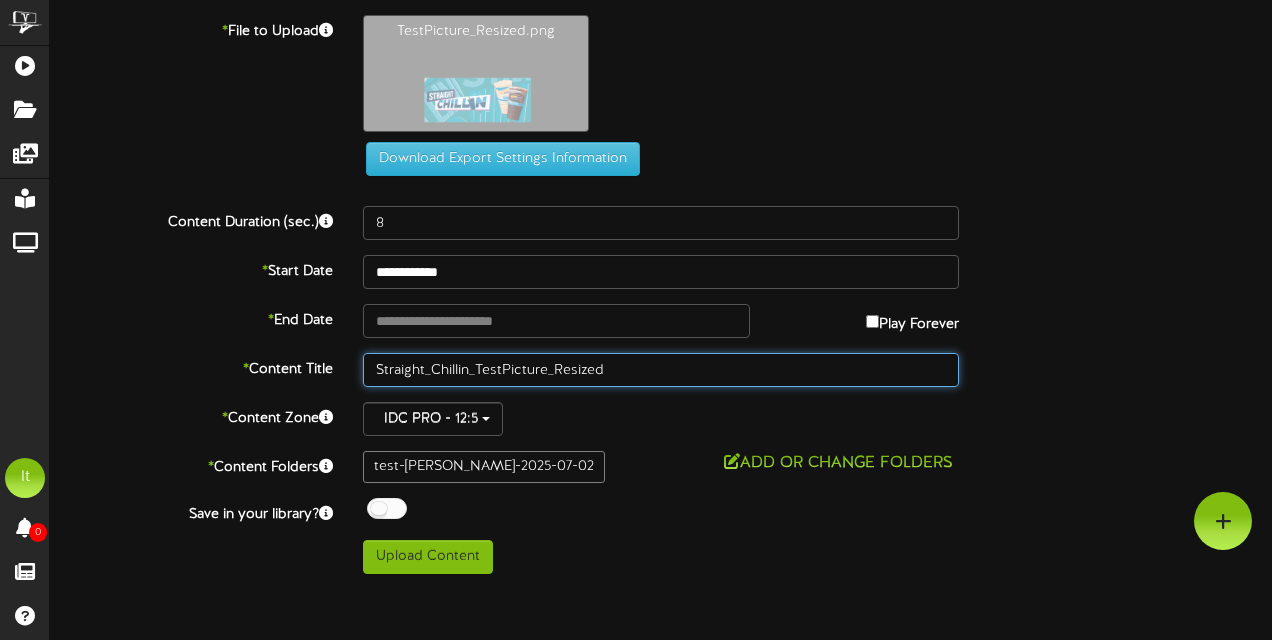 type on "Straight_Chillin_TestPicture_Resized" 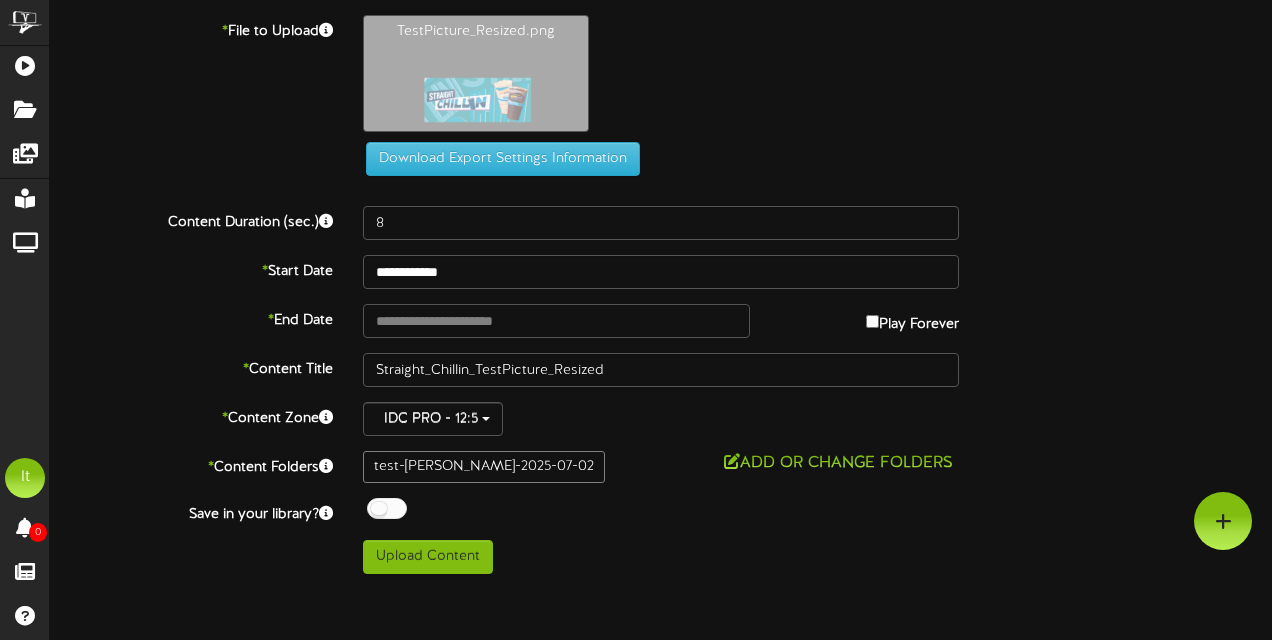 click on "IDC PRO - 12:5" at bounding box center (661, 419) 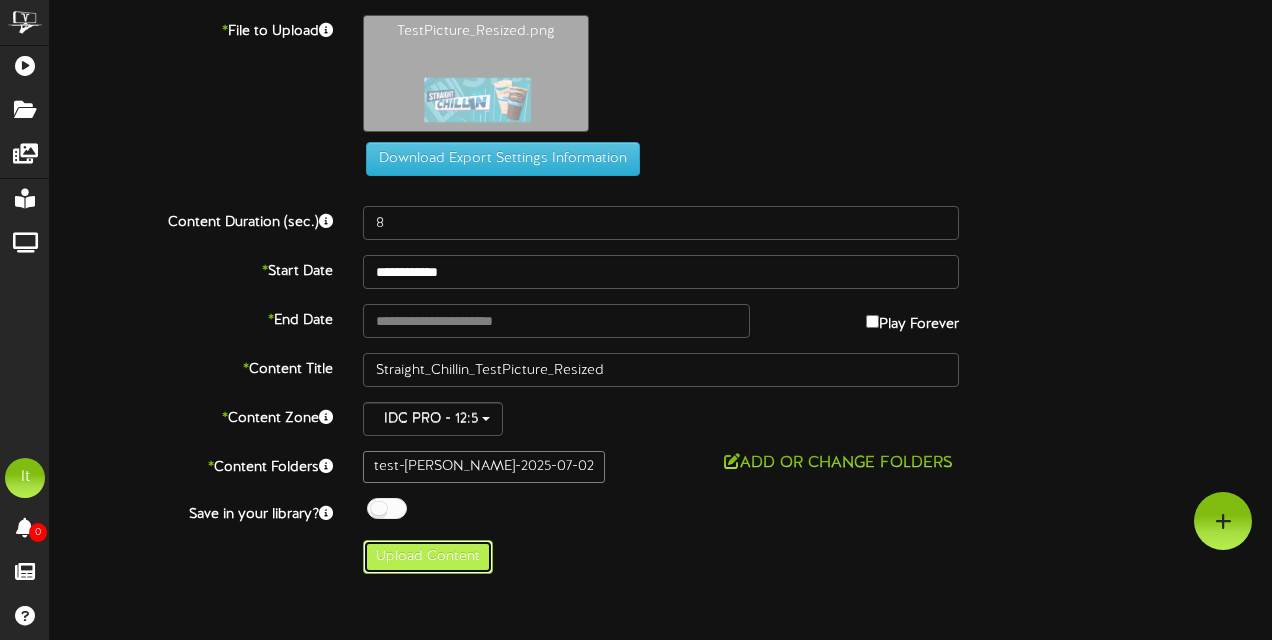 click on "Upload Content" at bounding box center [428, 557] 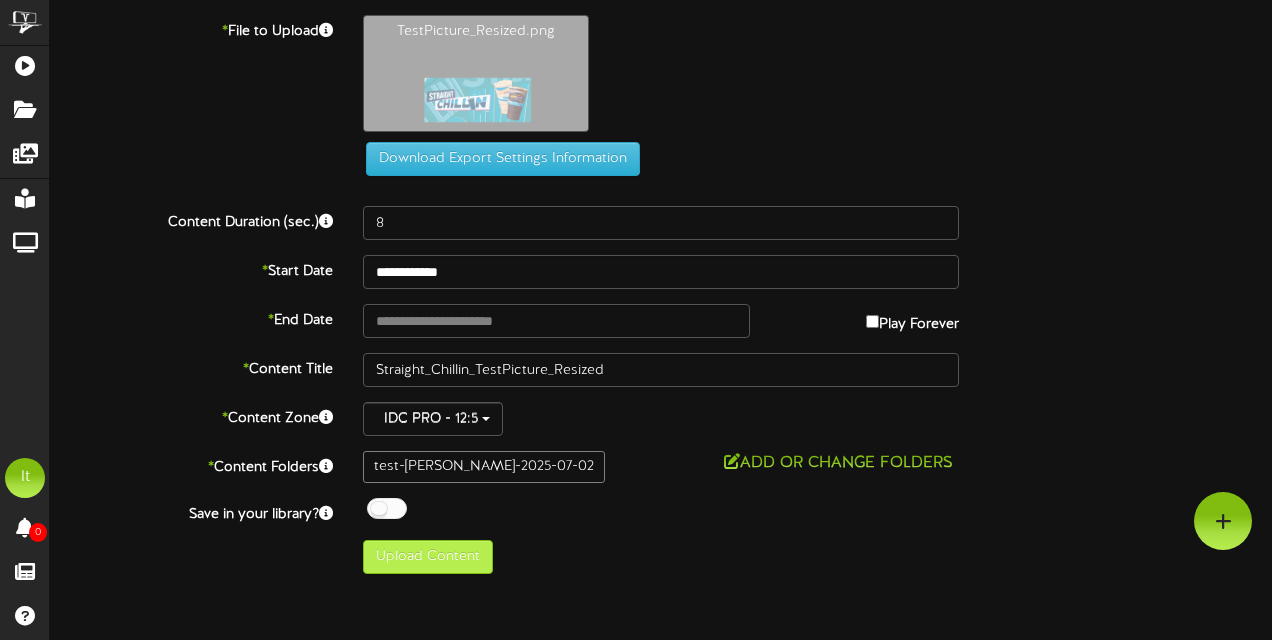 type on "**********" 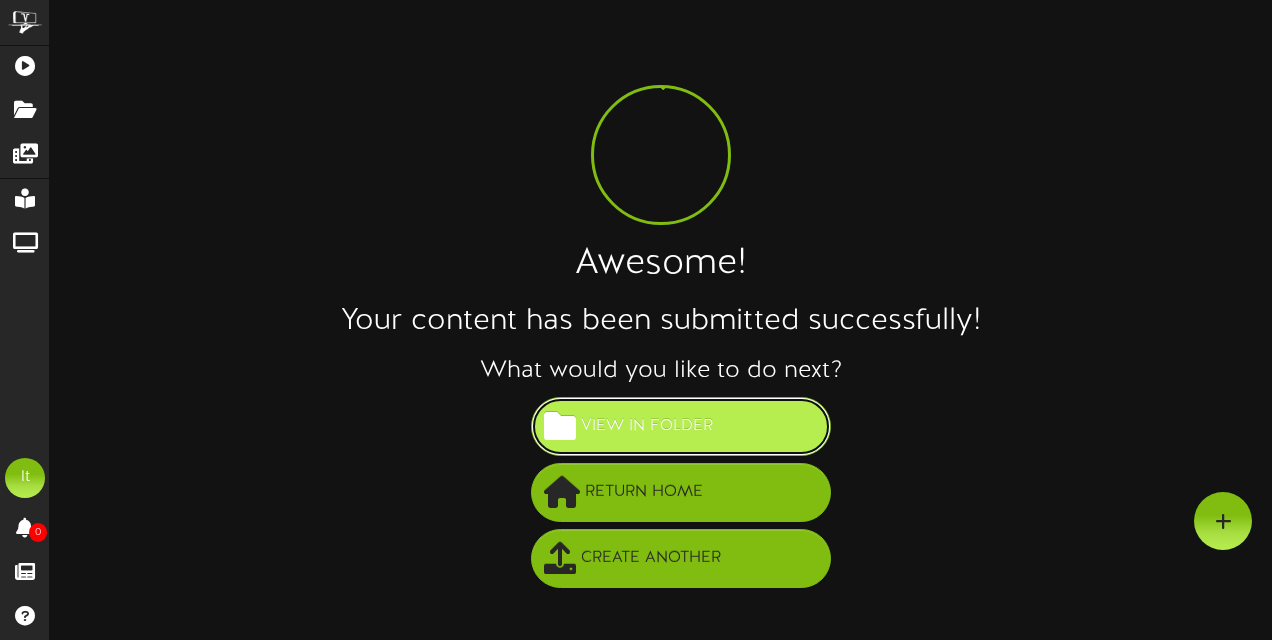 click on "View in Folder" at bounding box center (647, 426) 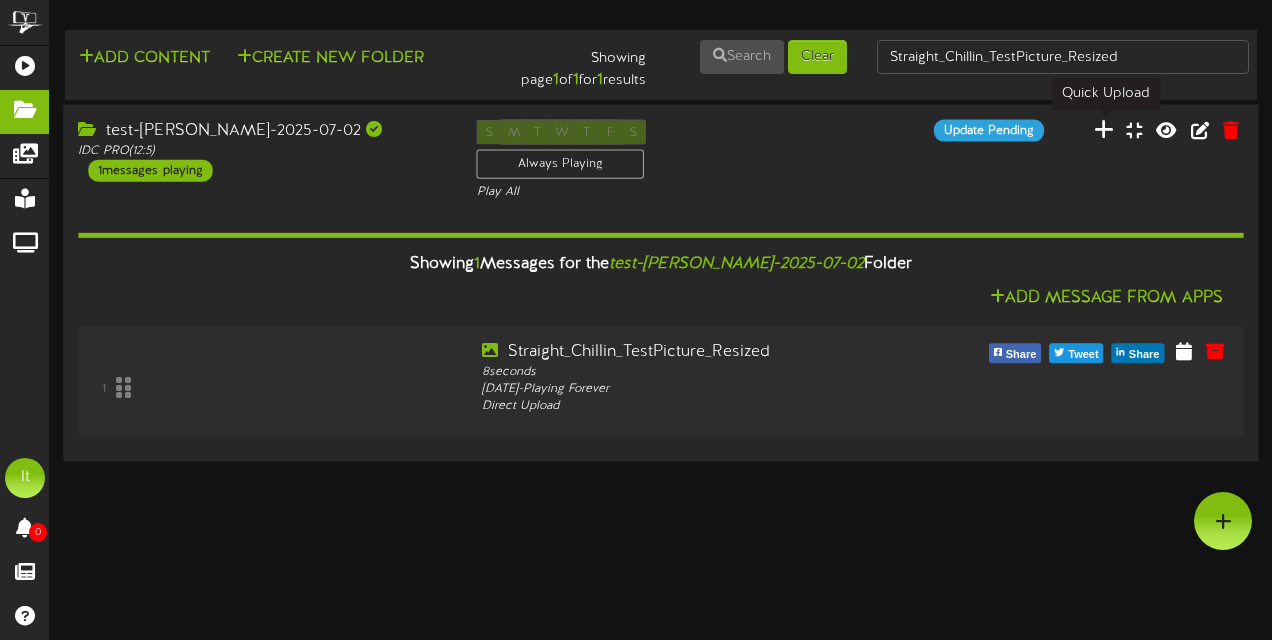 click at bounding box center (1104, 129) 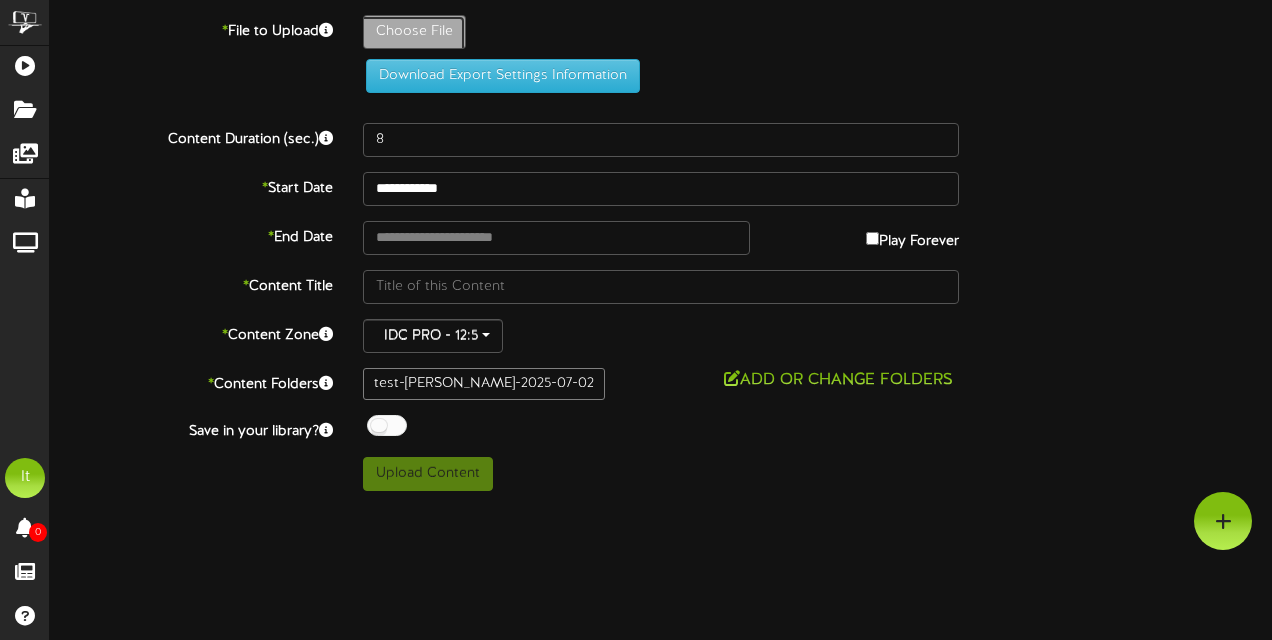 click on "Choose File" at bounding box center (-623, 87) 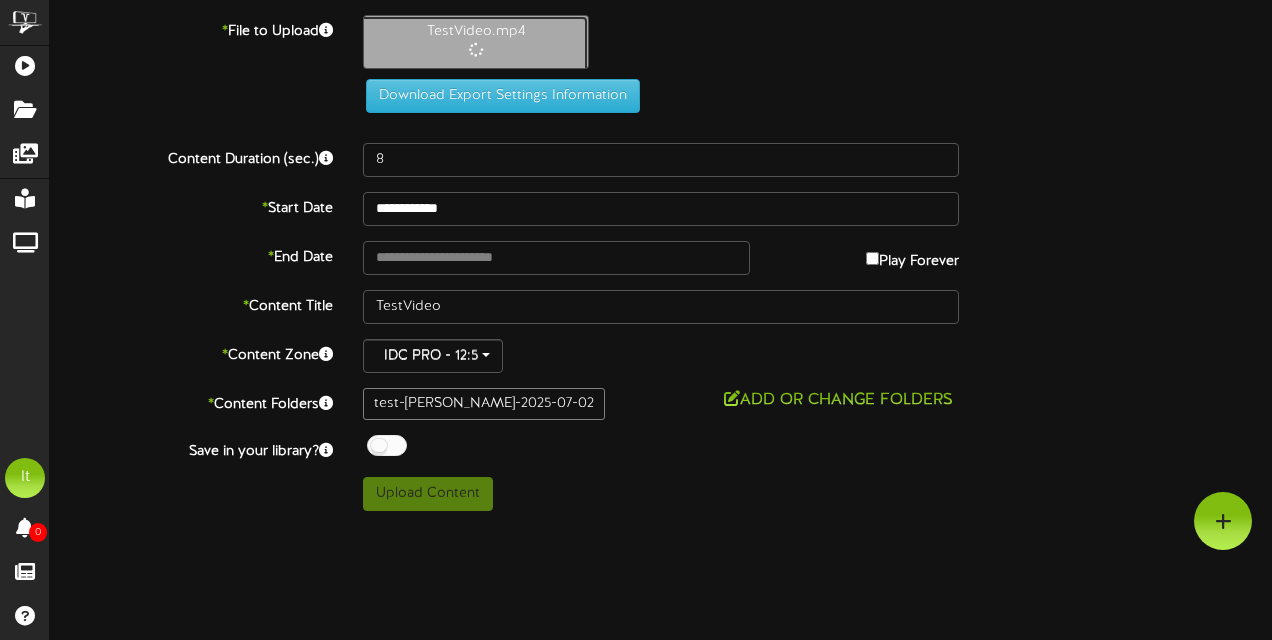 type on "9" 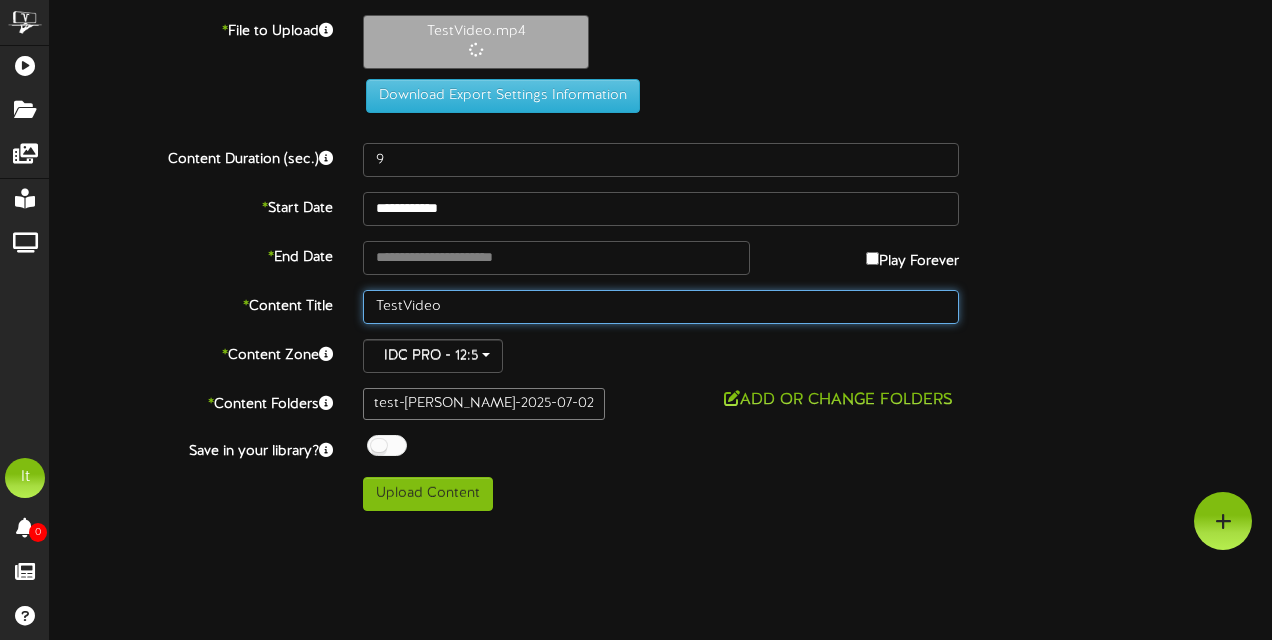 click on "TestVideo" at bounding box center (661, 307) 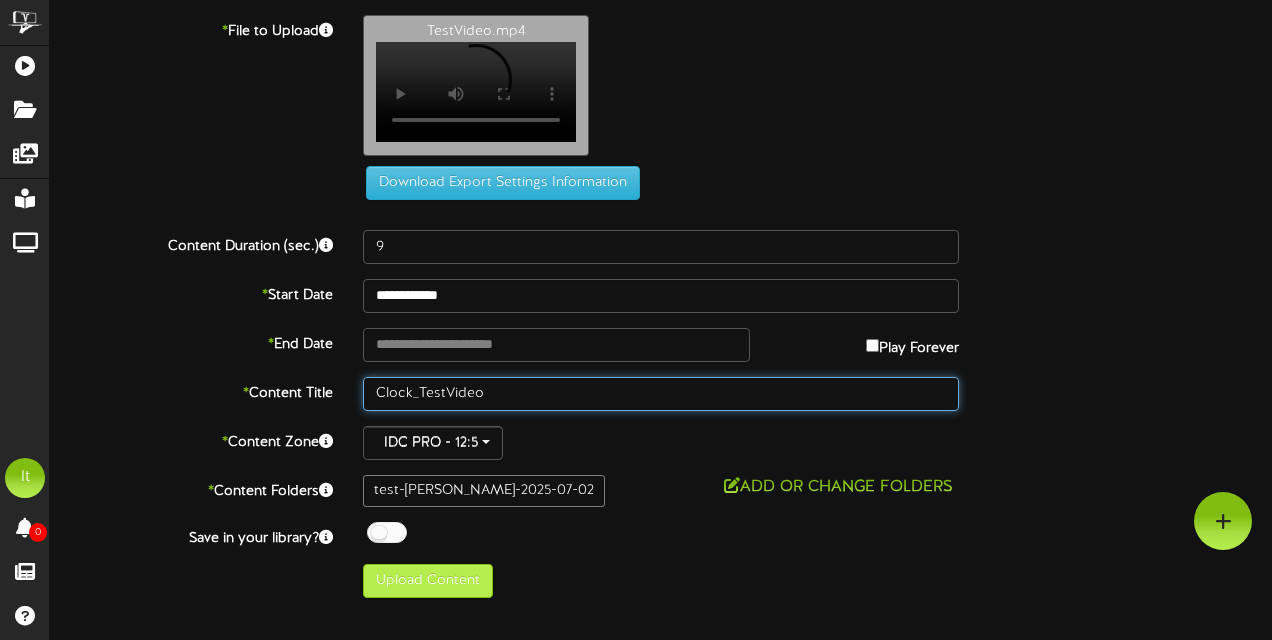 type on "Clock_TestVideo" 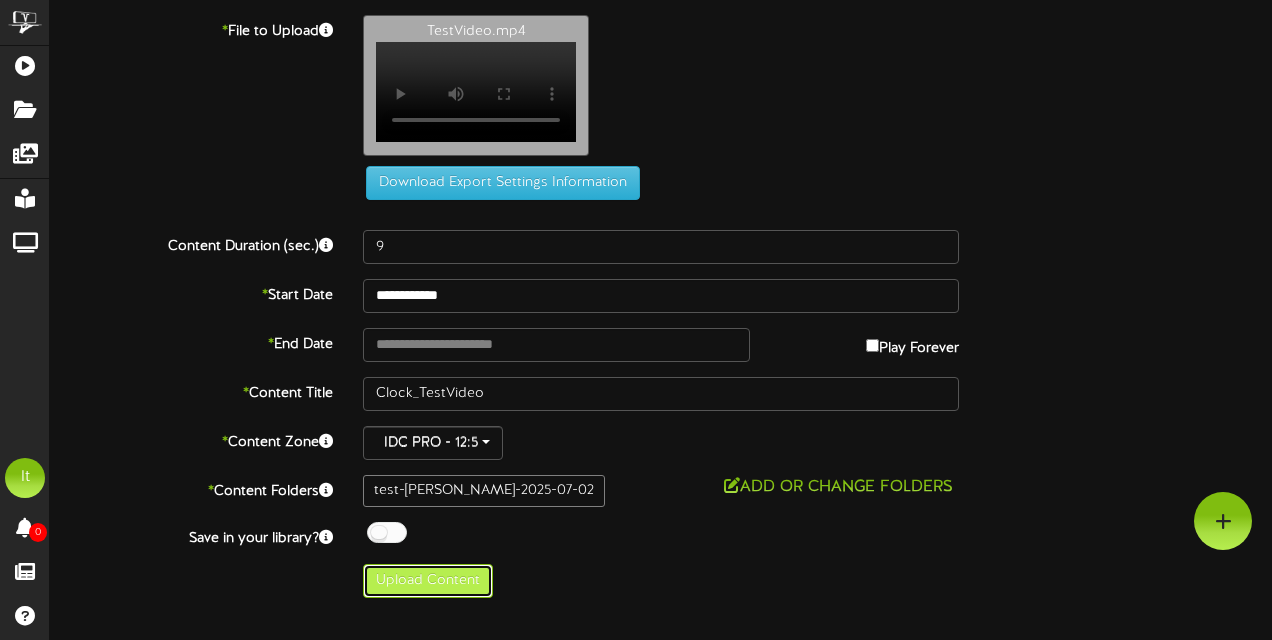 click on "Upload Content" at bounding box center [428, 581] 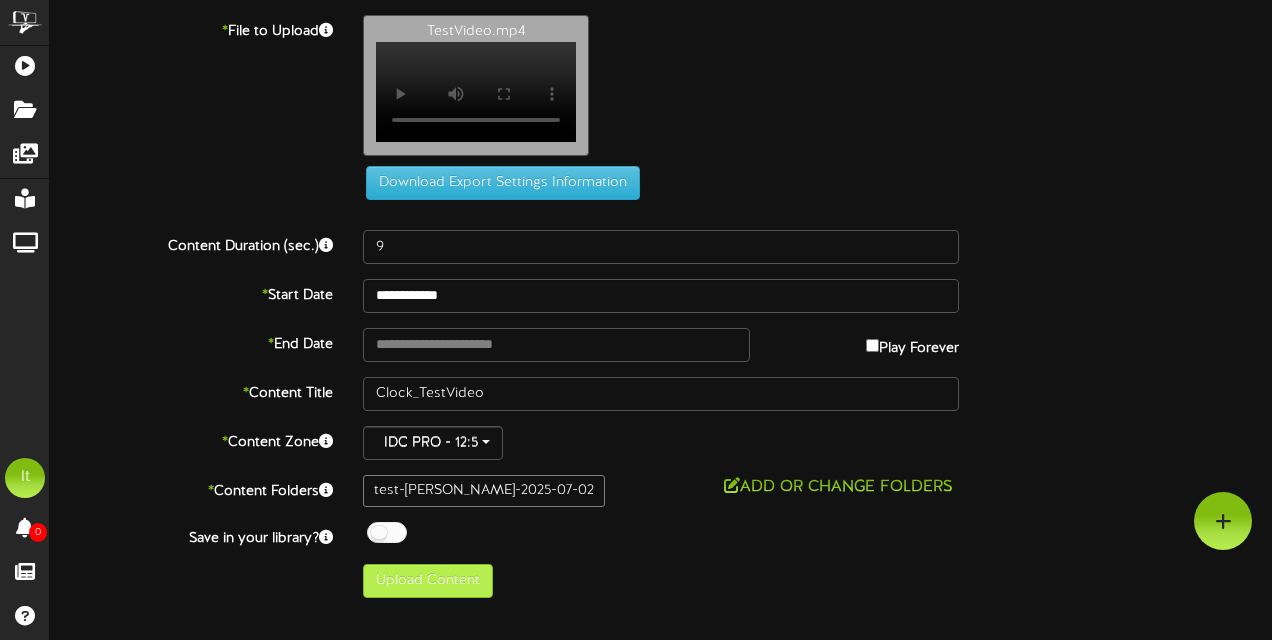 type on "**********" 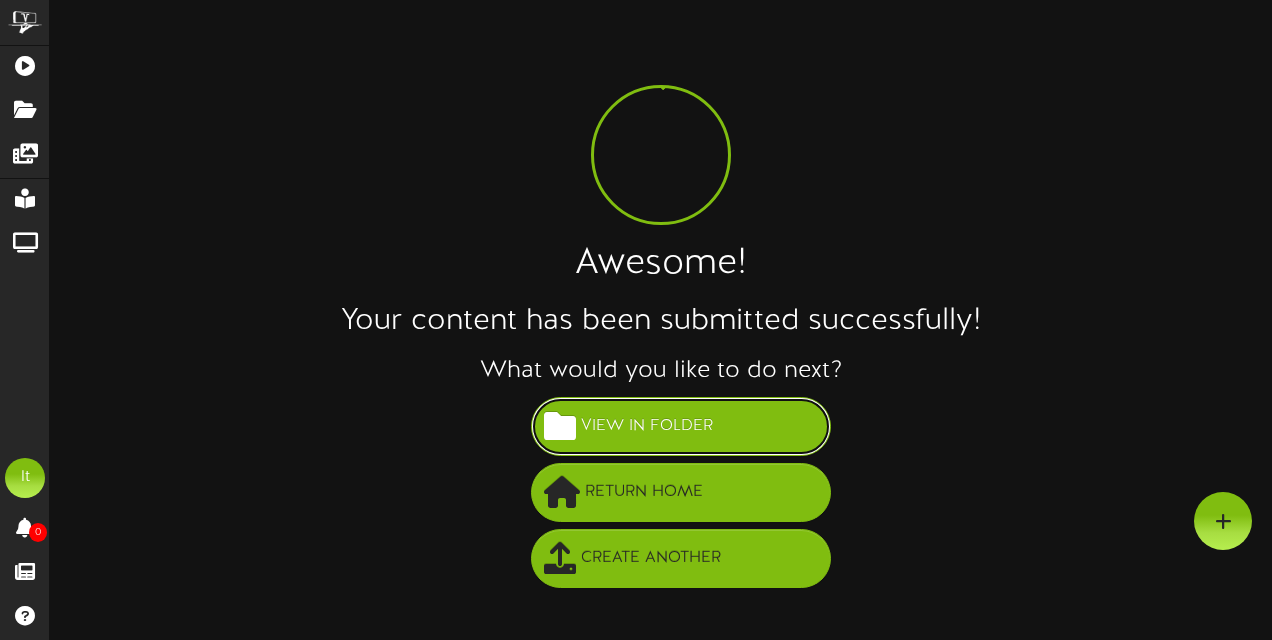 click on "View in Folder" at bounding box center [647, 426] 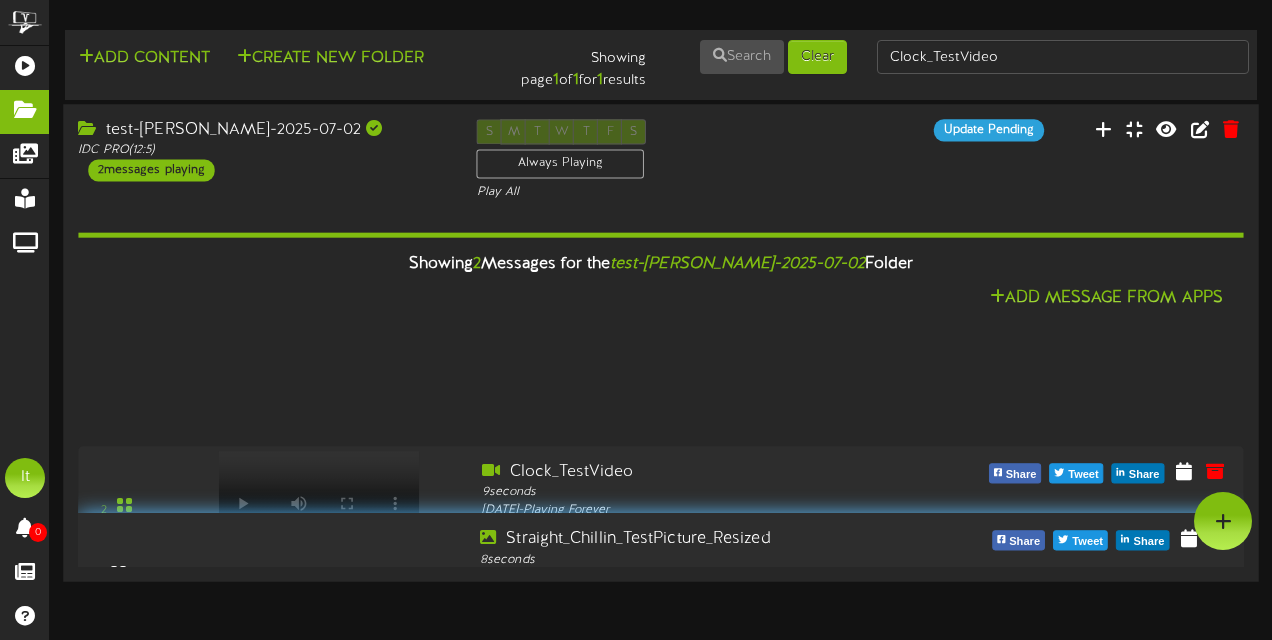 drag, startPoint x: 134, startPoint y: 381, endPoint x: 152, endPoint y: 554, distance: 173.9339 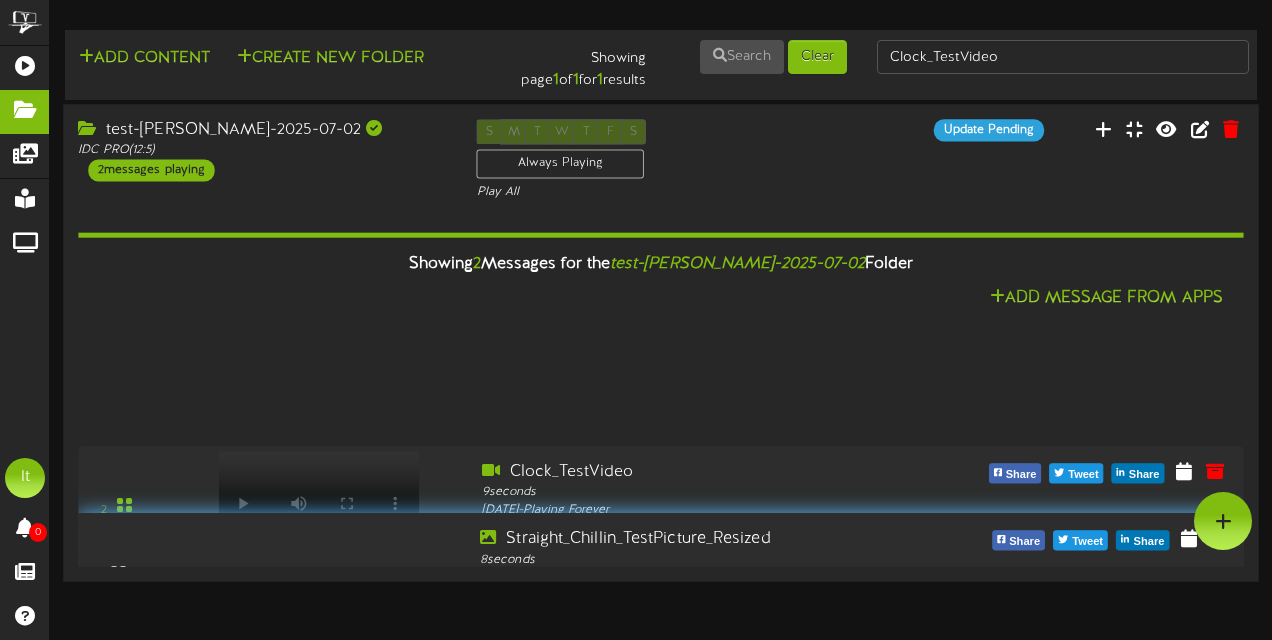 click at bounding box center (124, 577) 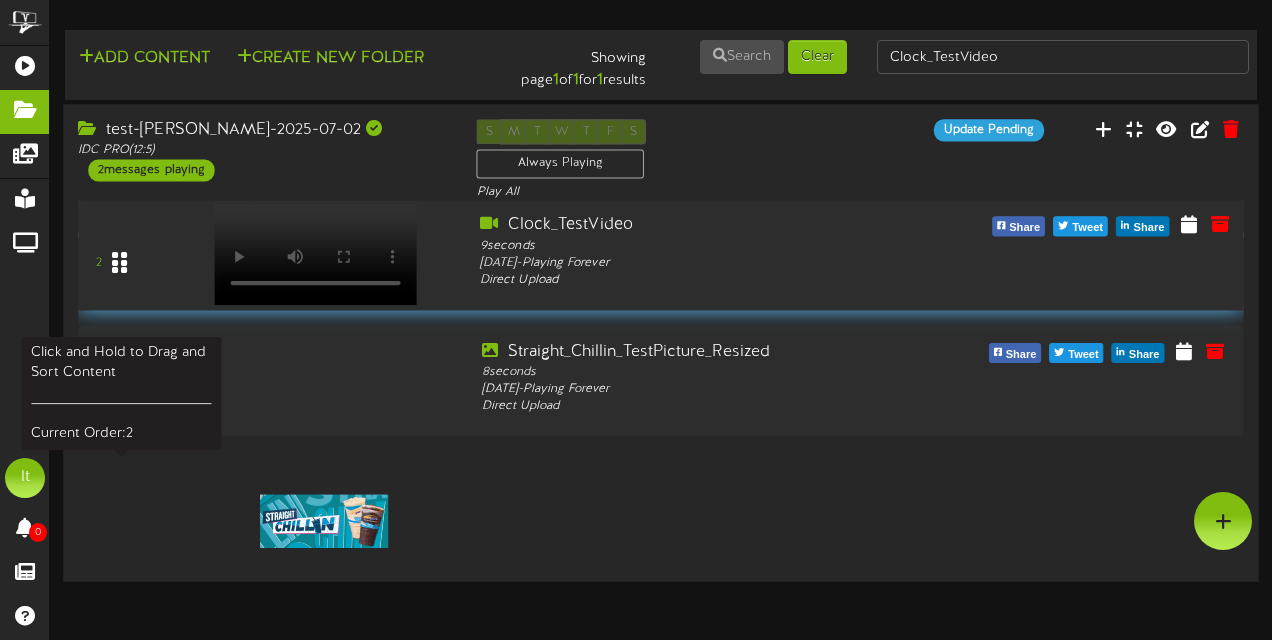 drag, startPoint x: 116, startPoint y: 515, endPoint x: 128, endPoint y: 269, distance: 246.29251 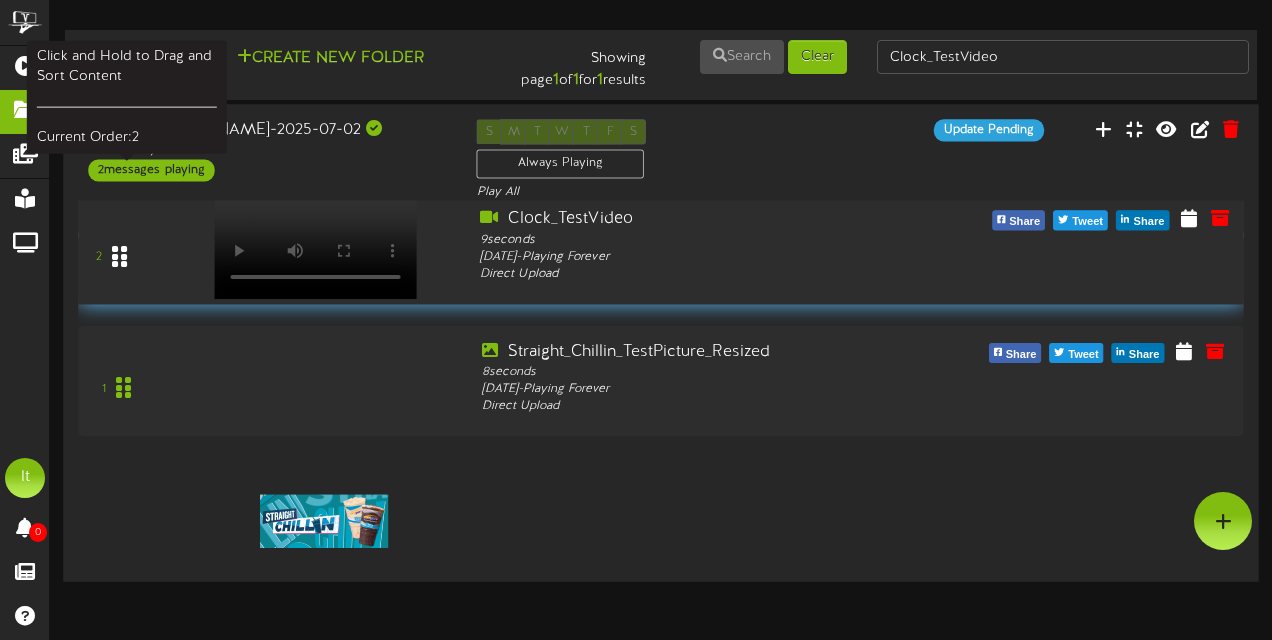 drag, startPoint x: 129, startPoint y: 492, endPoint x: 132, endPoint y: 240, distance: 252.01785 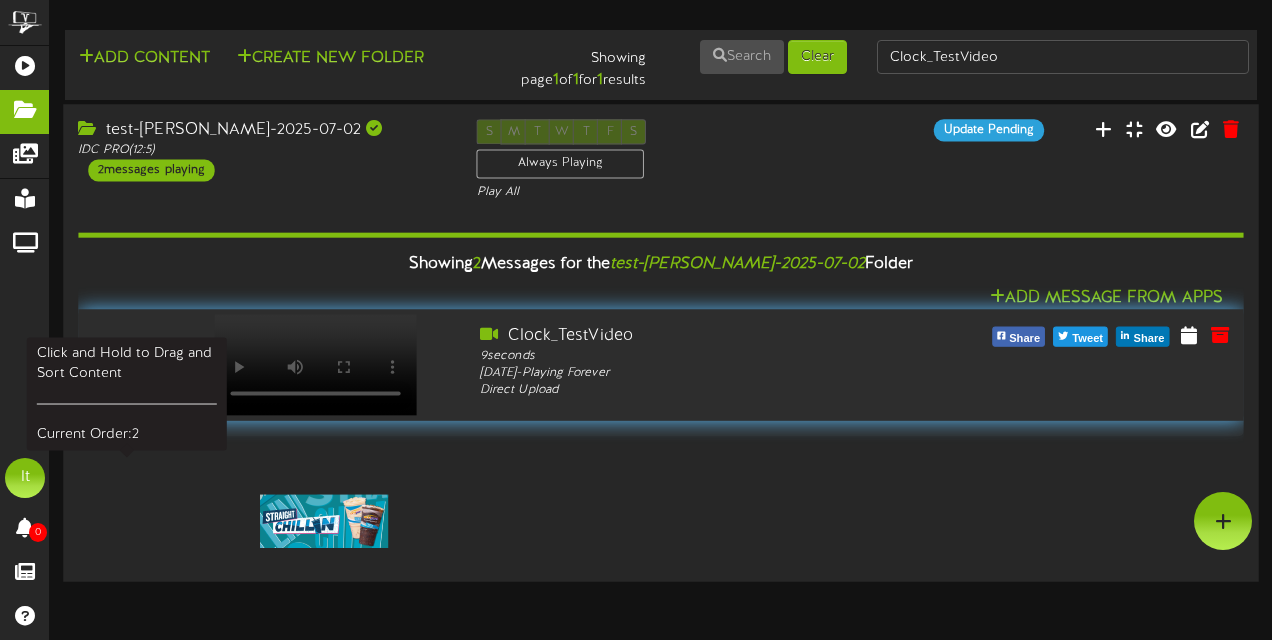 drag, startPoint x: 124, startPoint y: 494, endPoint x: 139, endPoint y: 360, distance: 134.83694 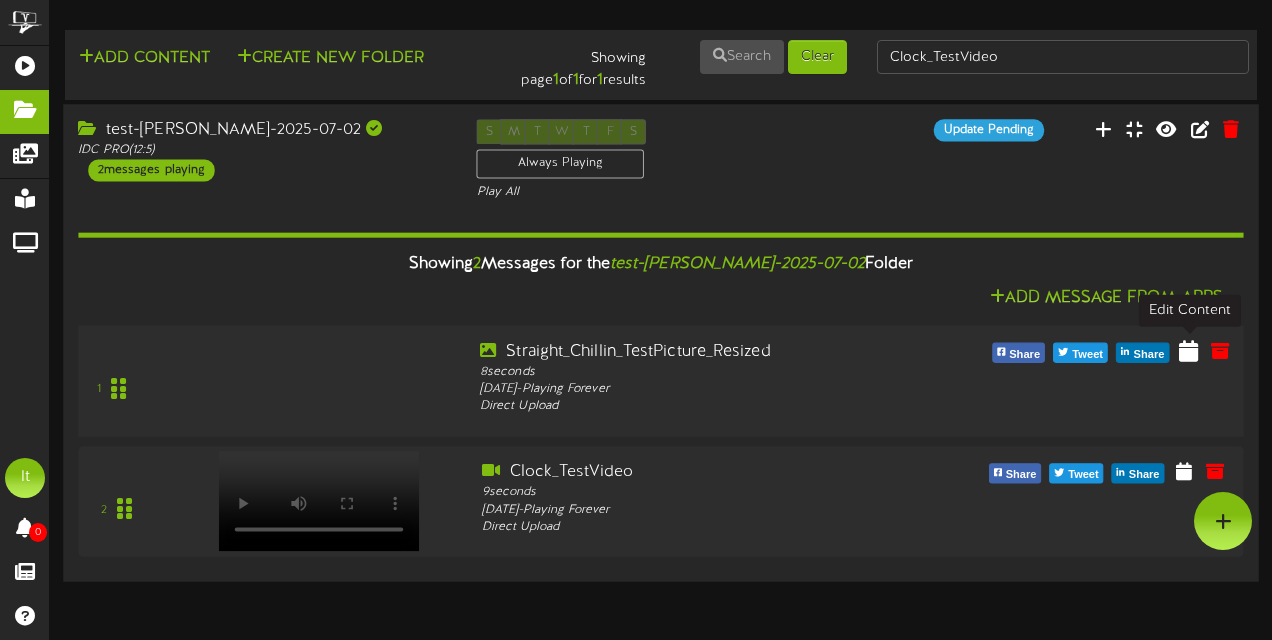 click at bounding box center (1188, 350) 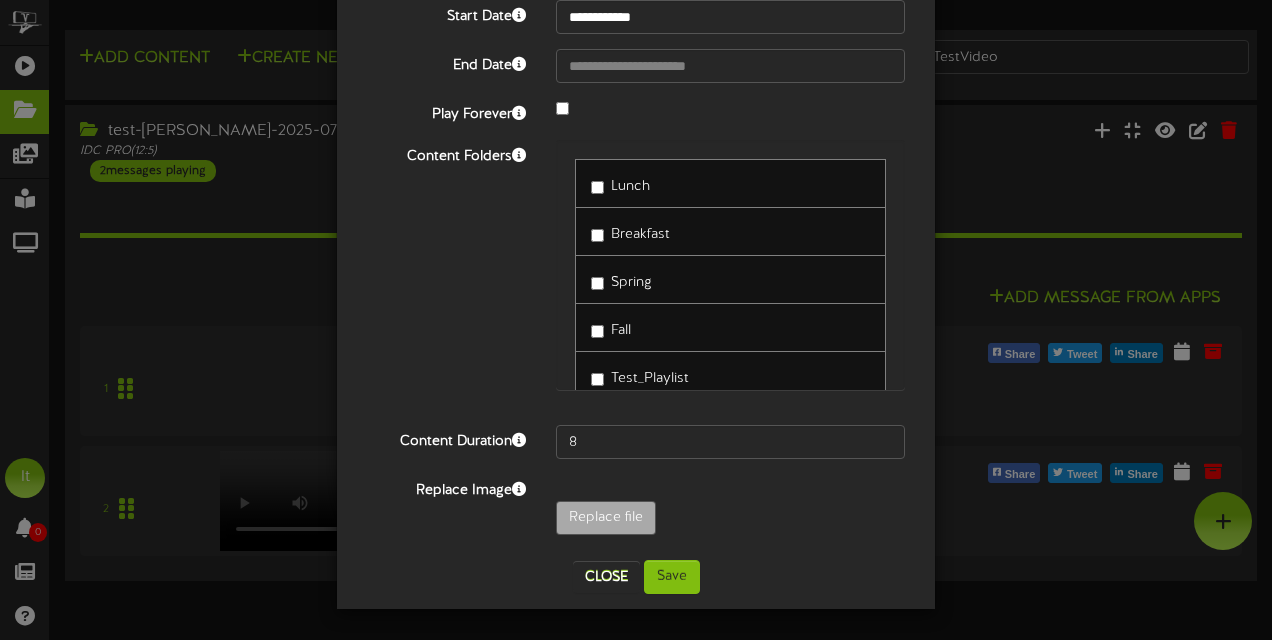 scroll, scrollTop: 188, scrollLeft: 0, axis: vertical 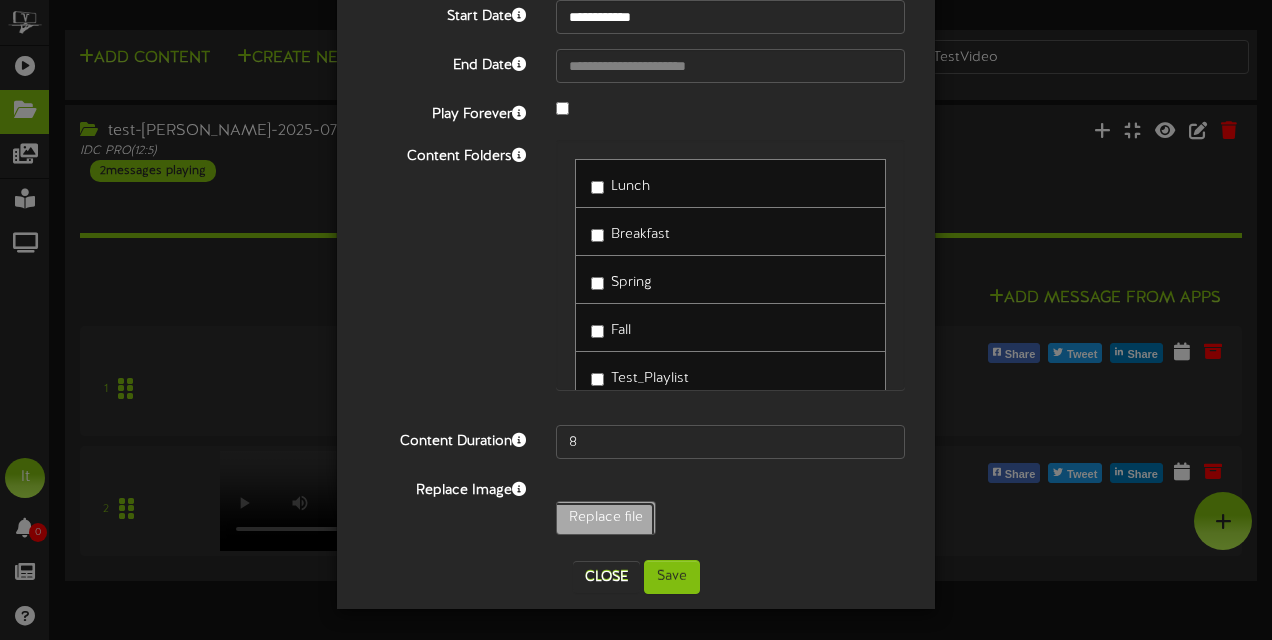 click on "Replace file" at bounding box center (-433, 573) 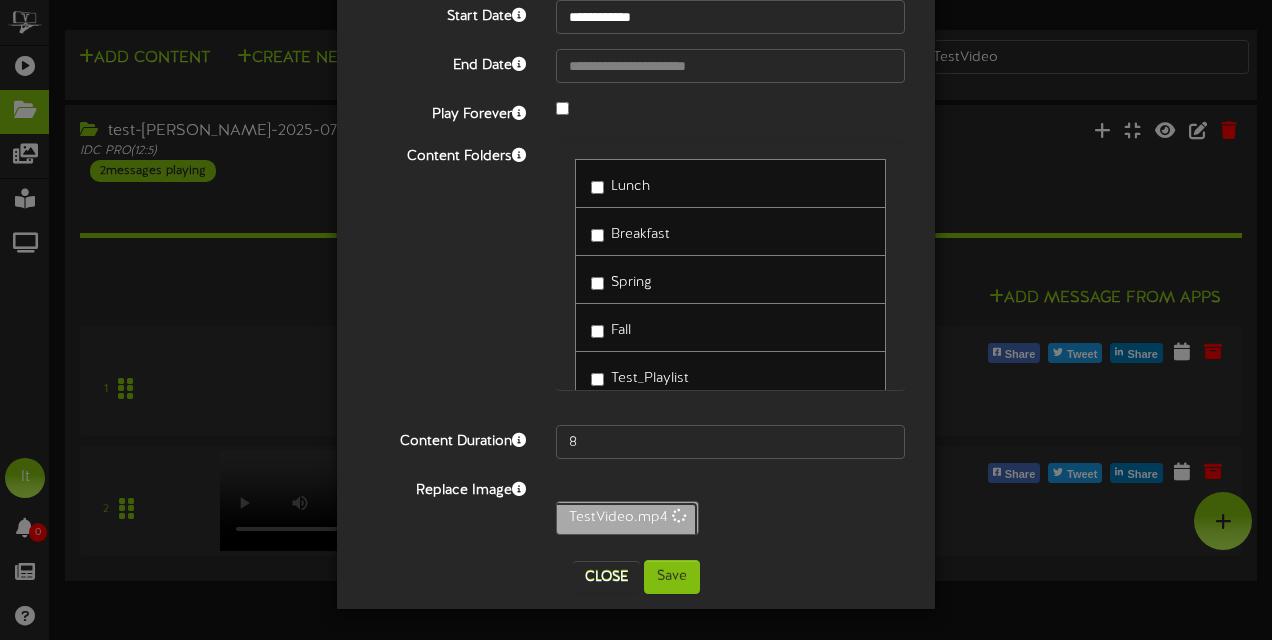 scroll, scrollTop: 156, scrollLeft: 0, axis: vertical 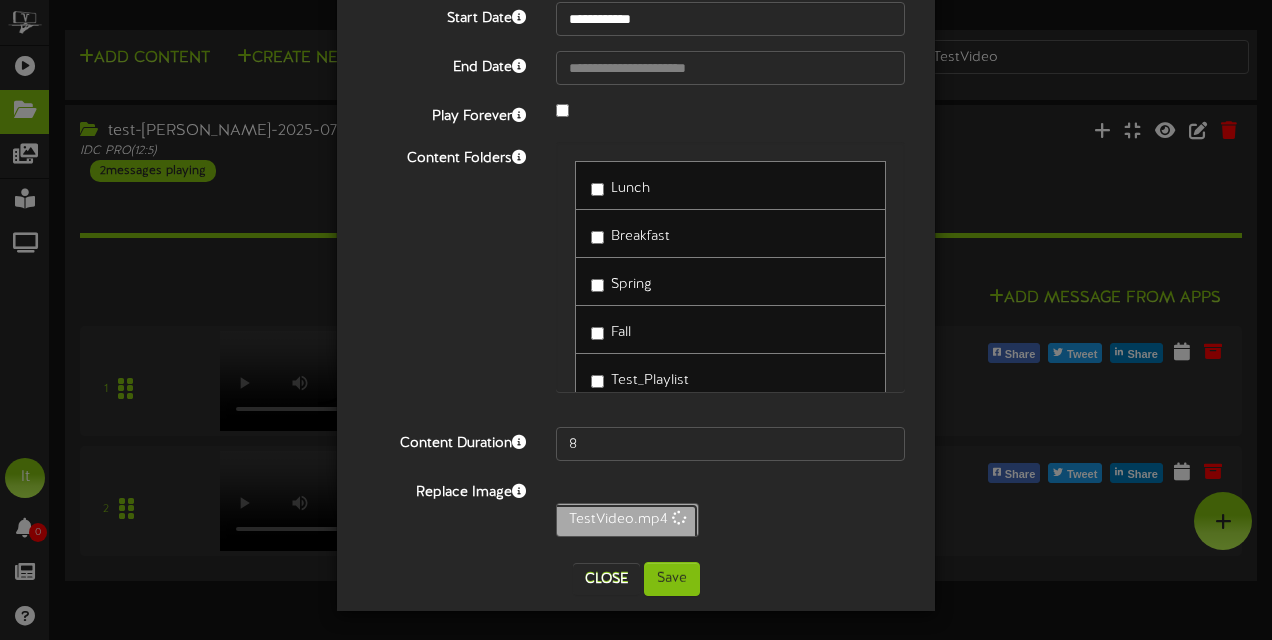 type on "9" 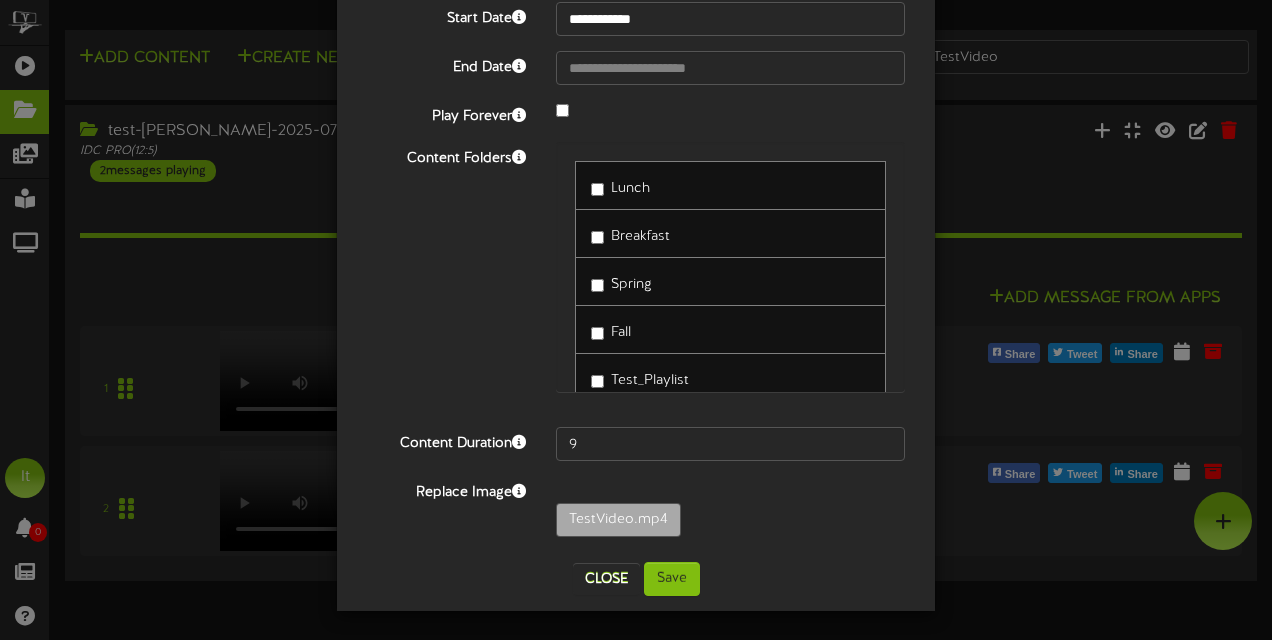 click on "Lunch
Breakfast
Spring
Fall
Test_Playlist
EmptyFolder" at bounding box center (730, 277) 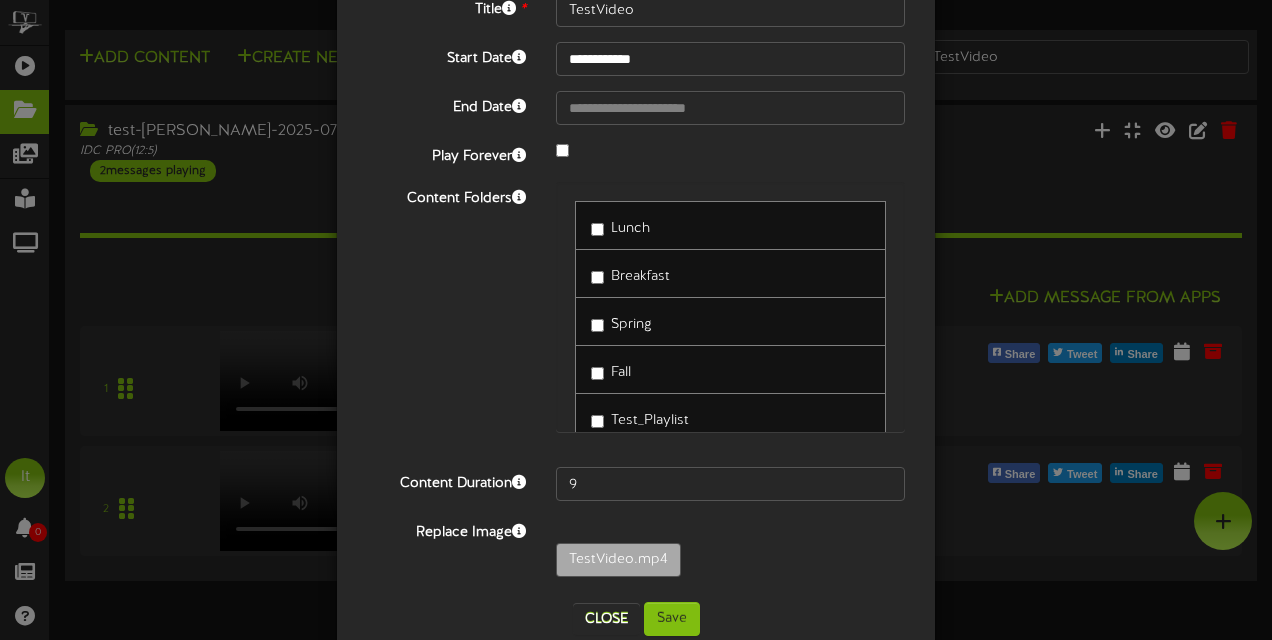 scroll, scrollTop: 0, scrollLeft: 0, axis: both 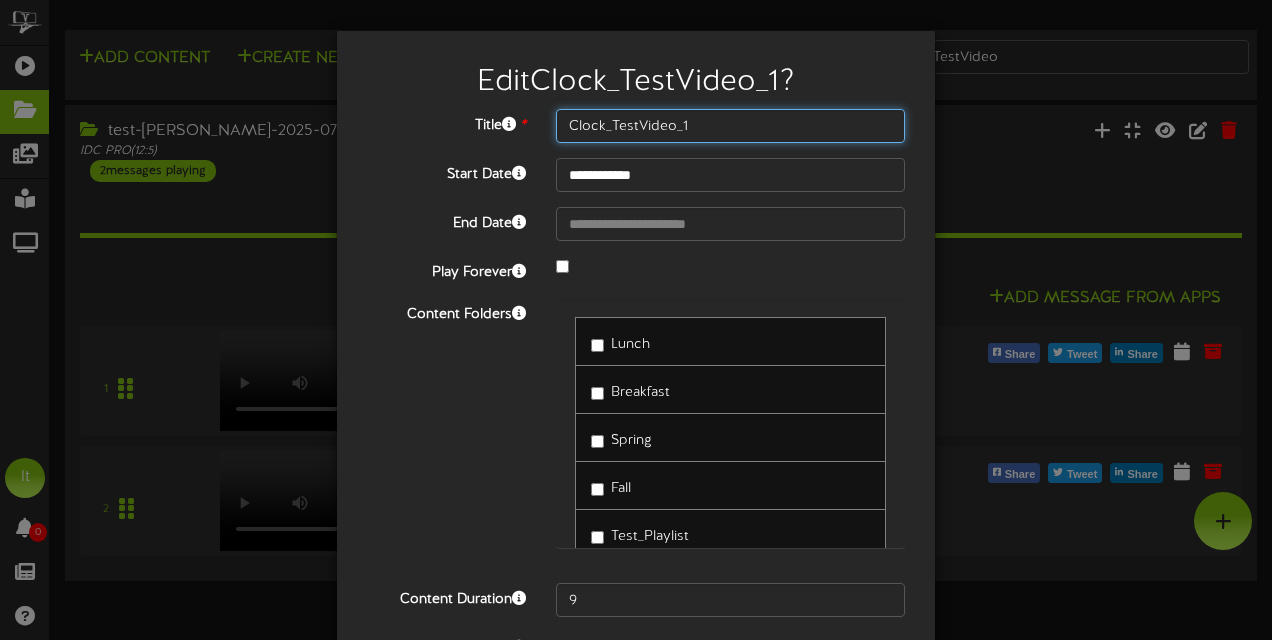 type on "Clock_TestVideo_1" 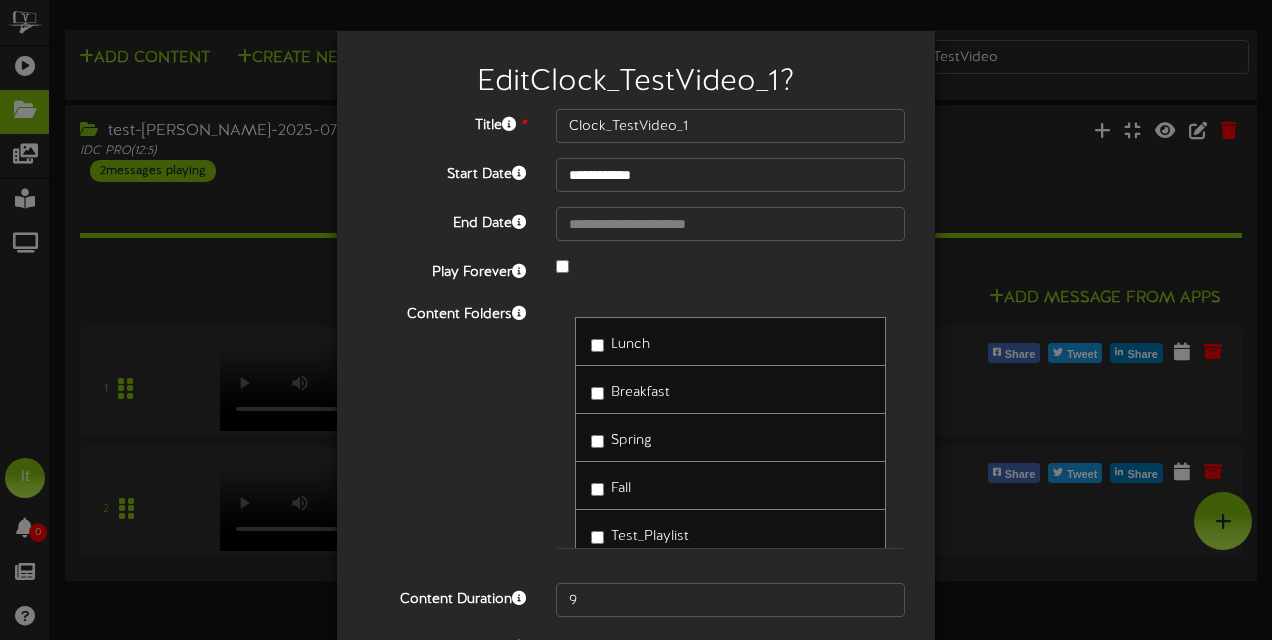 click on "**********" at bounding box center [636, 413] 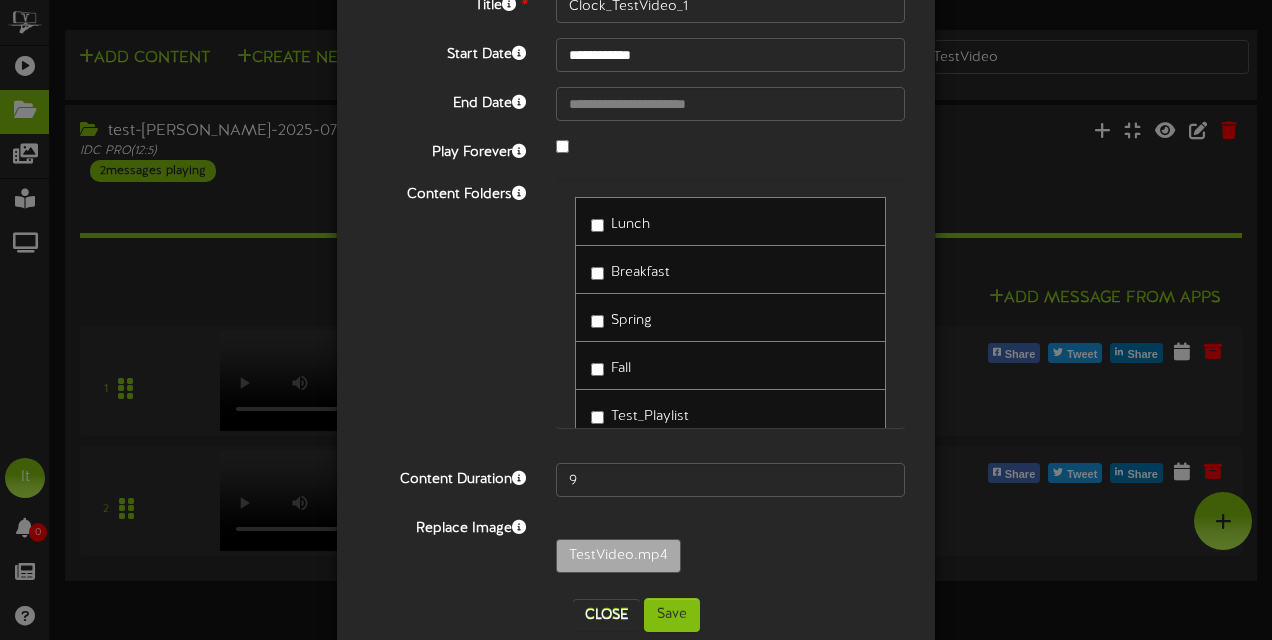 scroll, scrollTop: 156, scrollLeft: 0, axis: vertical 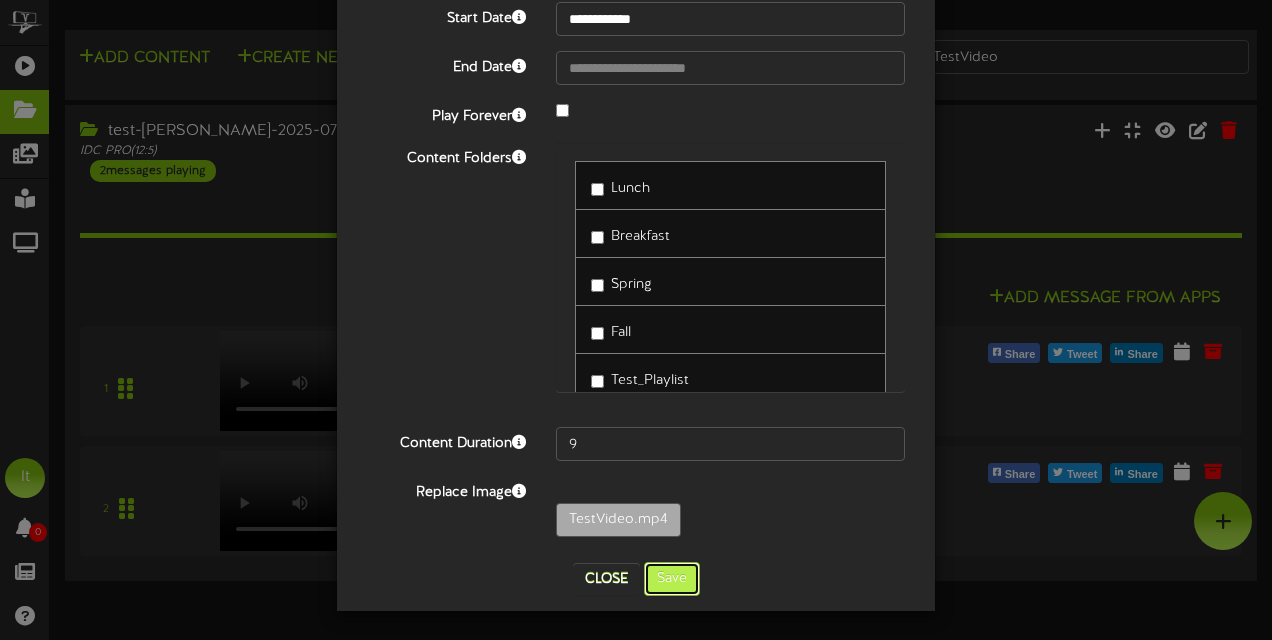 click on "Save" at bounding box center (672, 579) 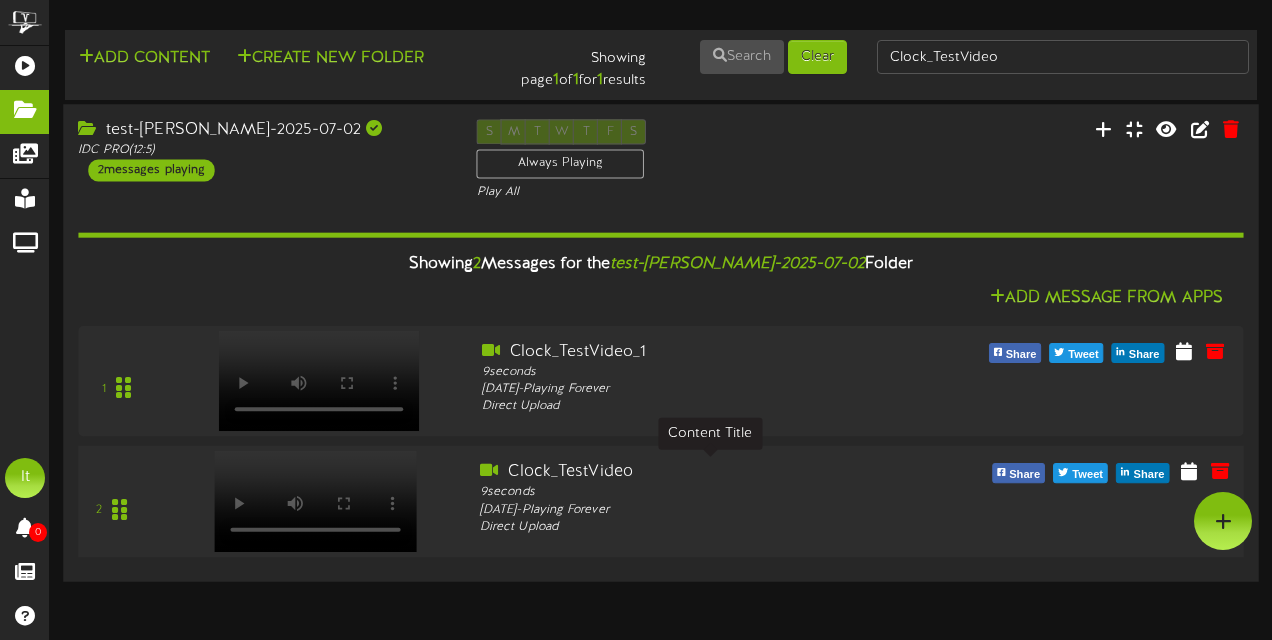 click on "Clock_TestVideo" at bounding box center [710, 472] 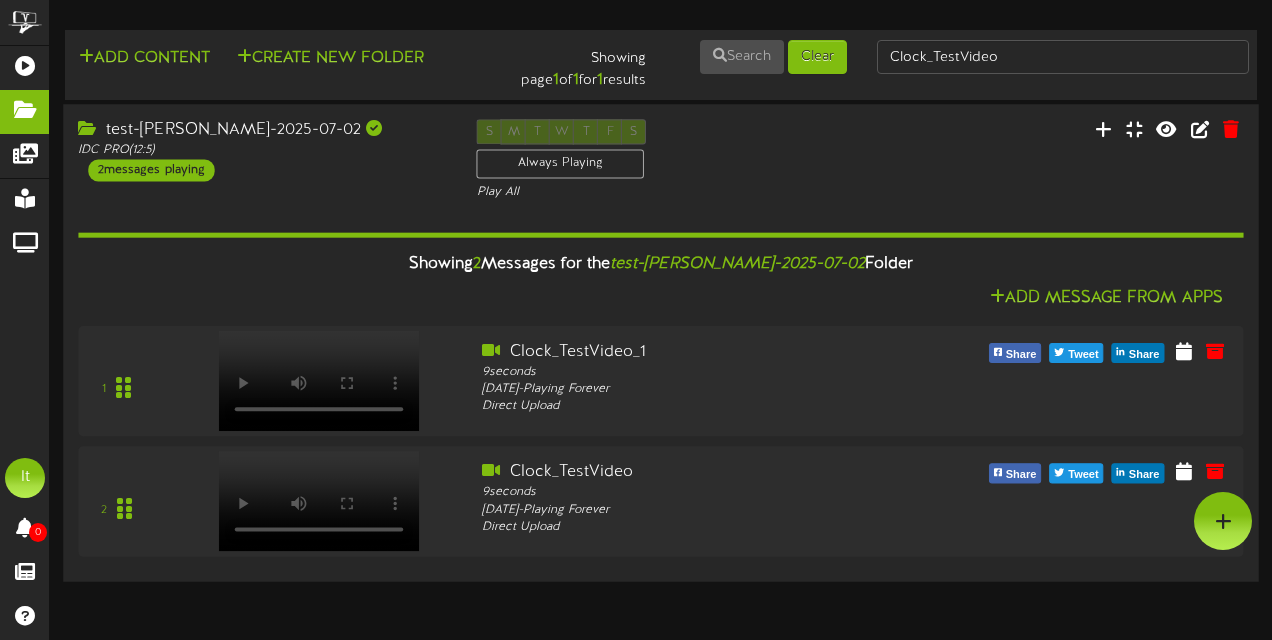 click on "Add Message From Apps" at bounding box center [660, 298] 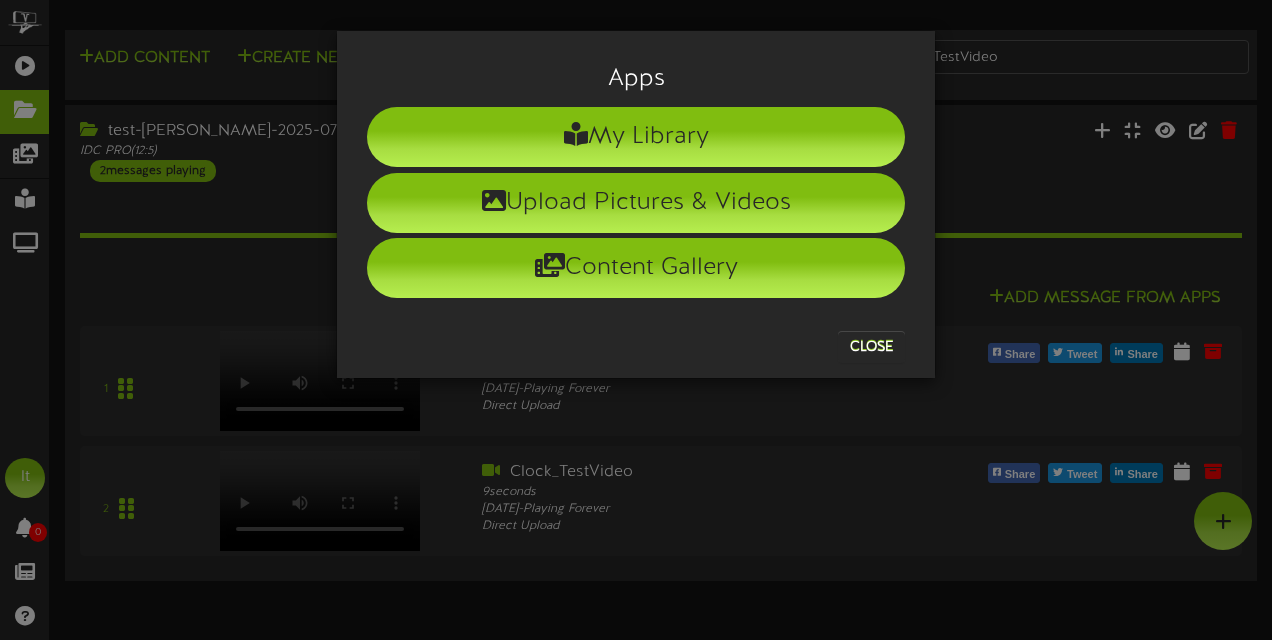 click on "Apps
My Library
Upload Pictures & Videos
Content Gallery
Close" at bounding box center (636, 320) 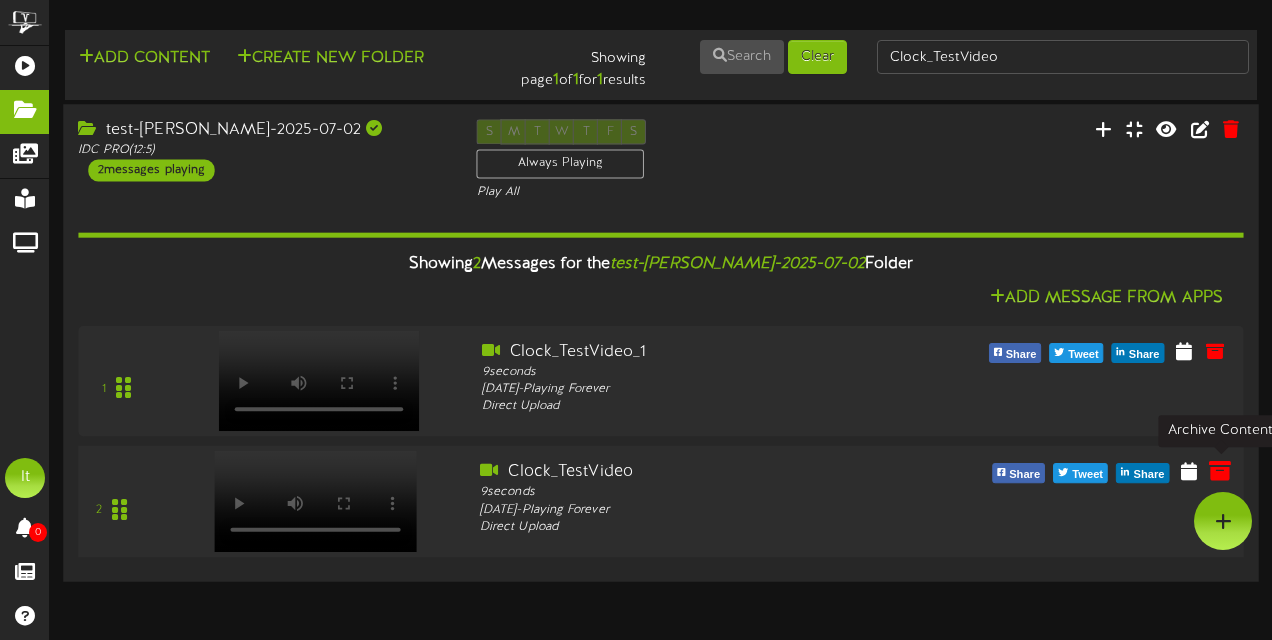 click at bounding box center (1220, 470) 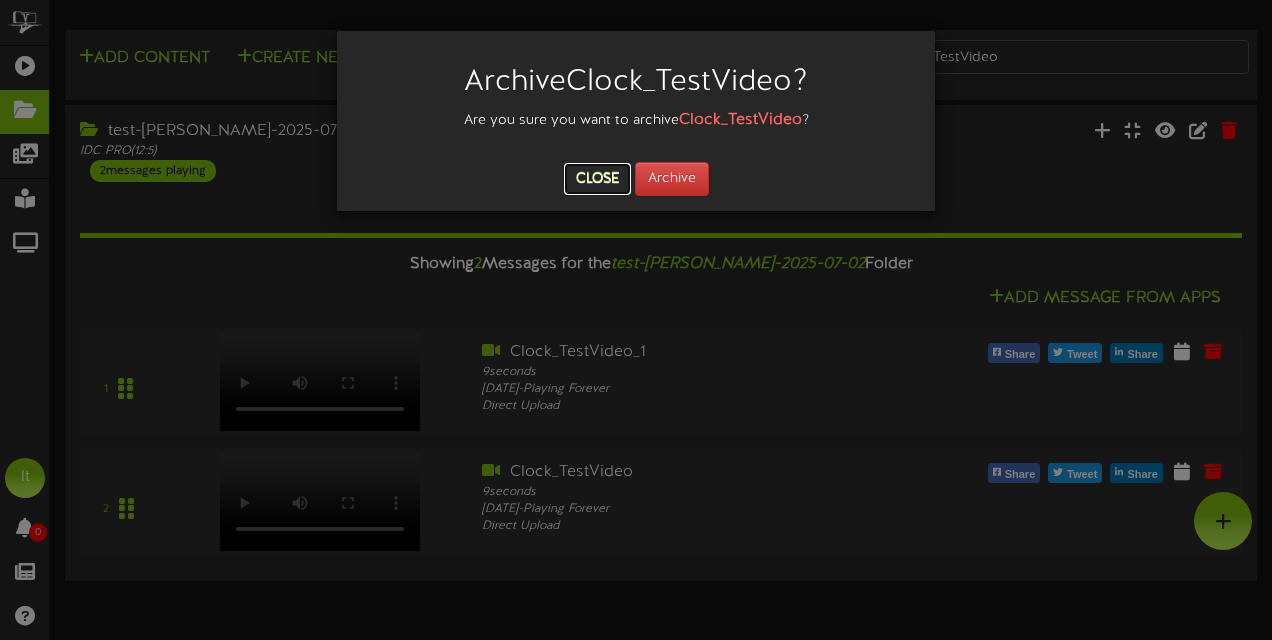 click on "Close" at bounding box center (597, 179) 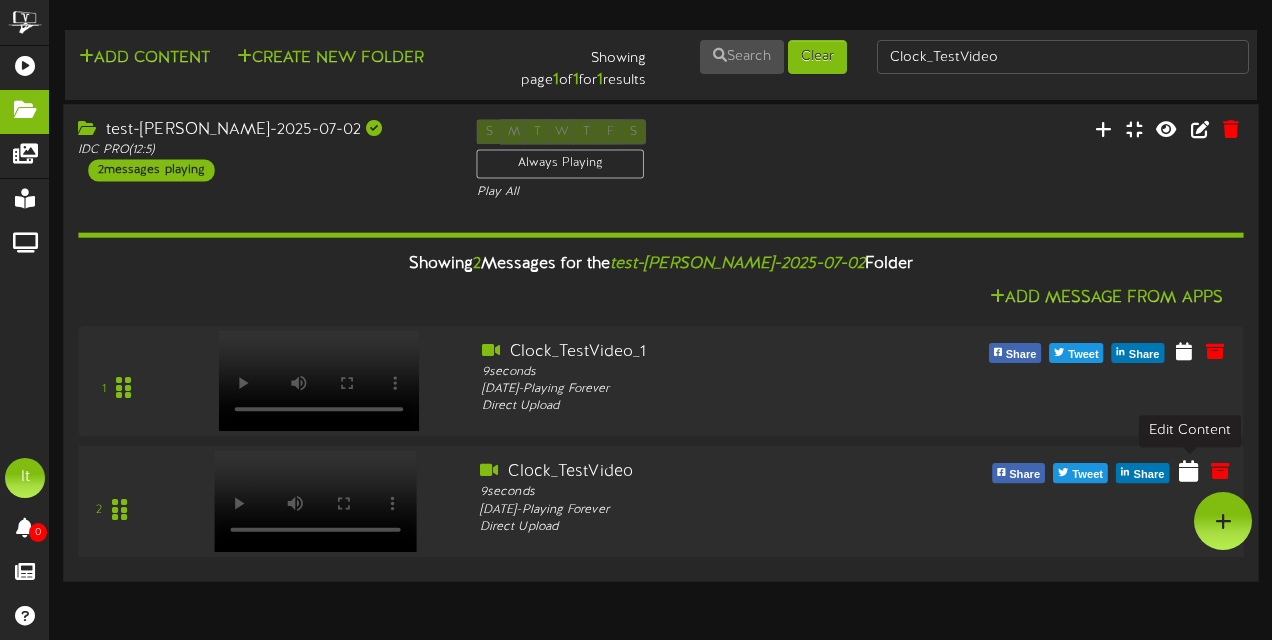 click at bounding box center [1188, 470] 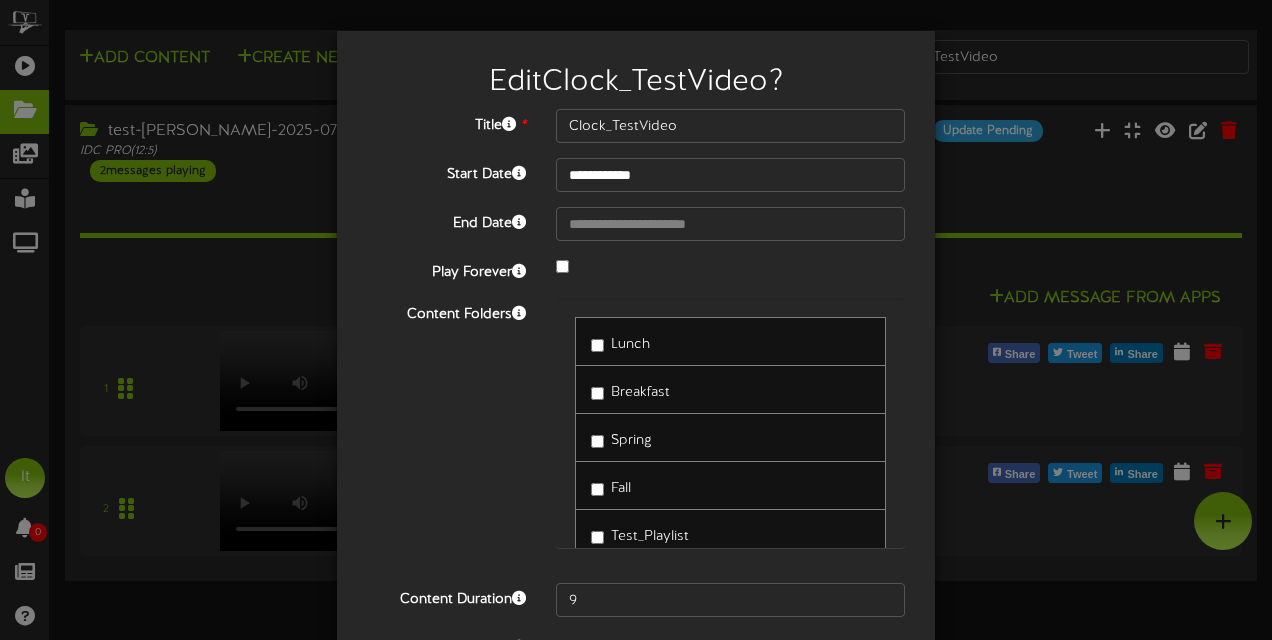 drag, startPoint x: 897, startPoint y: 316, endPoint x: 905, endPoint y: 475, distance: 159.20113 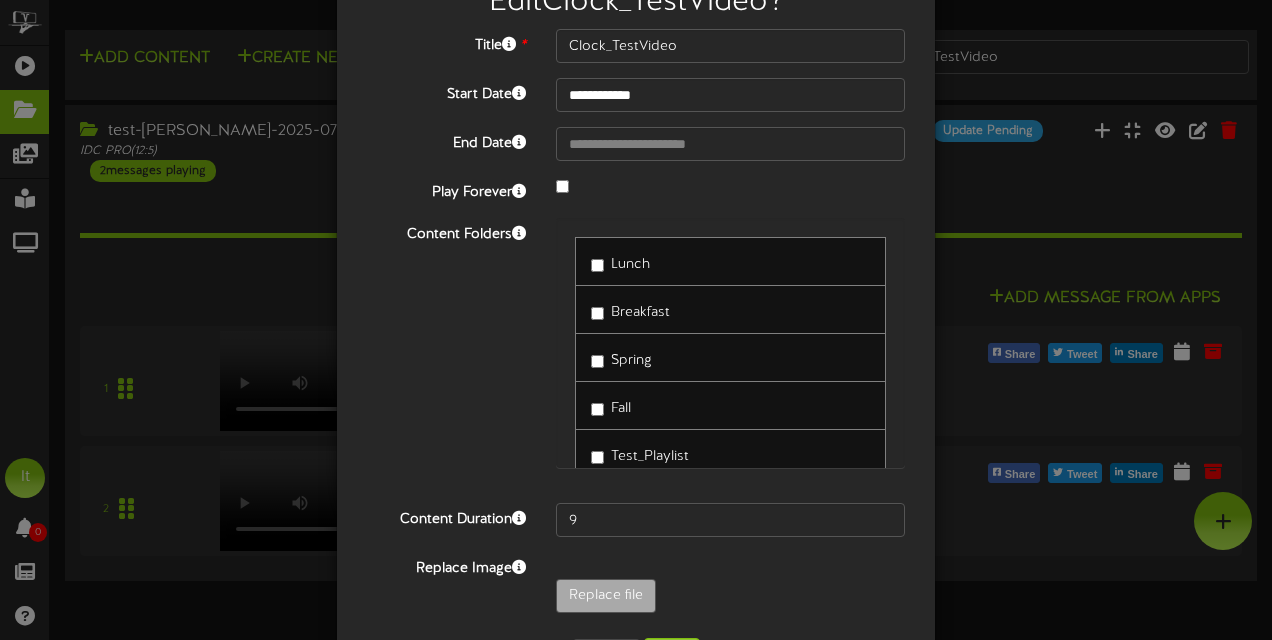 click on "Lunch
Breakfast
Spring
Fall
Test_Playlist
EmptyFolder" at bounding box center (730, 353) 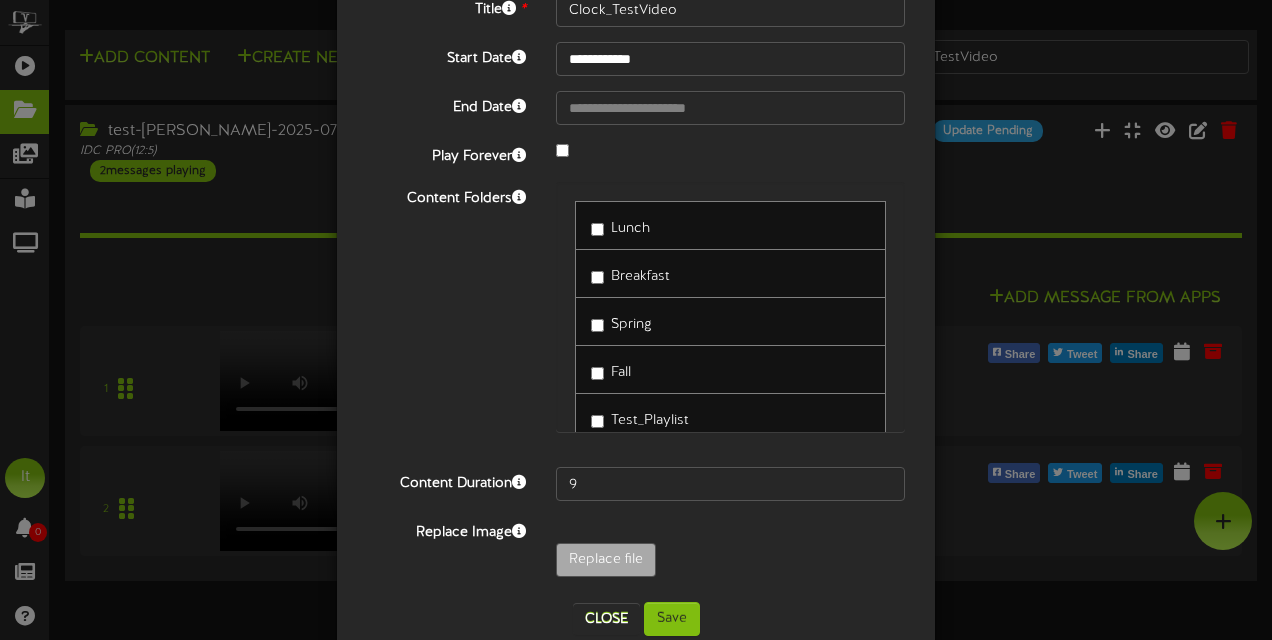 scroll, scrollTop: 120, scrollLeft: 0, axis: vertical 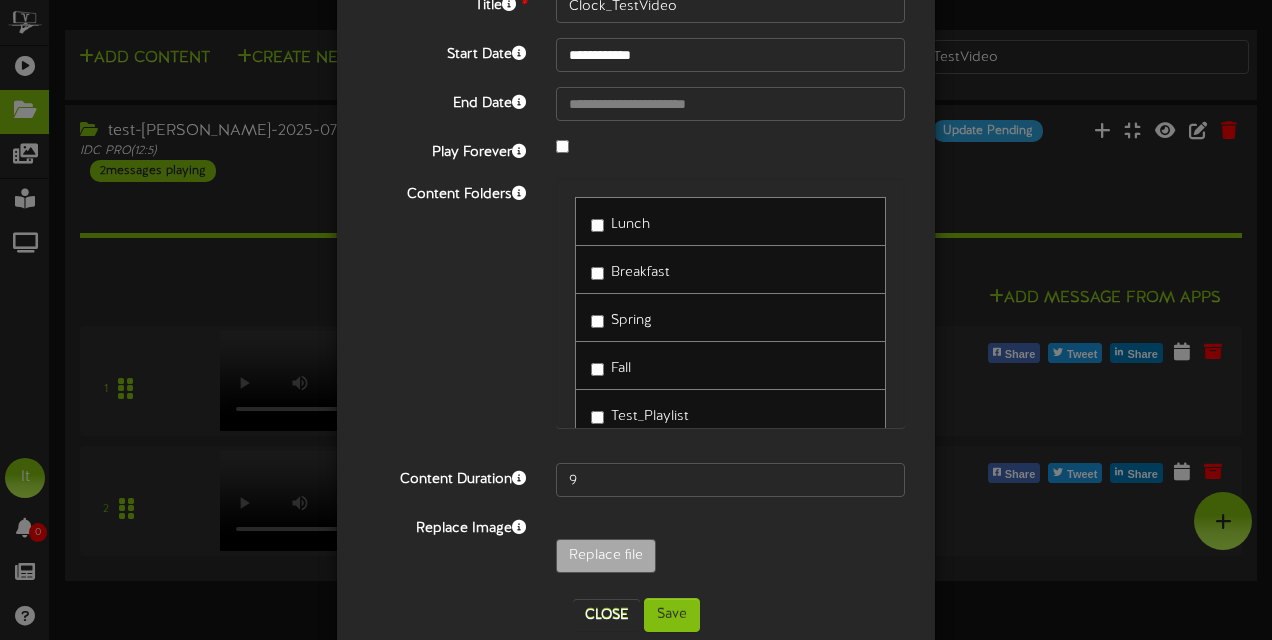 click on "9" at bounding box center (730, 480) 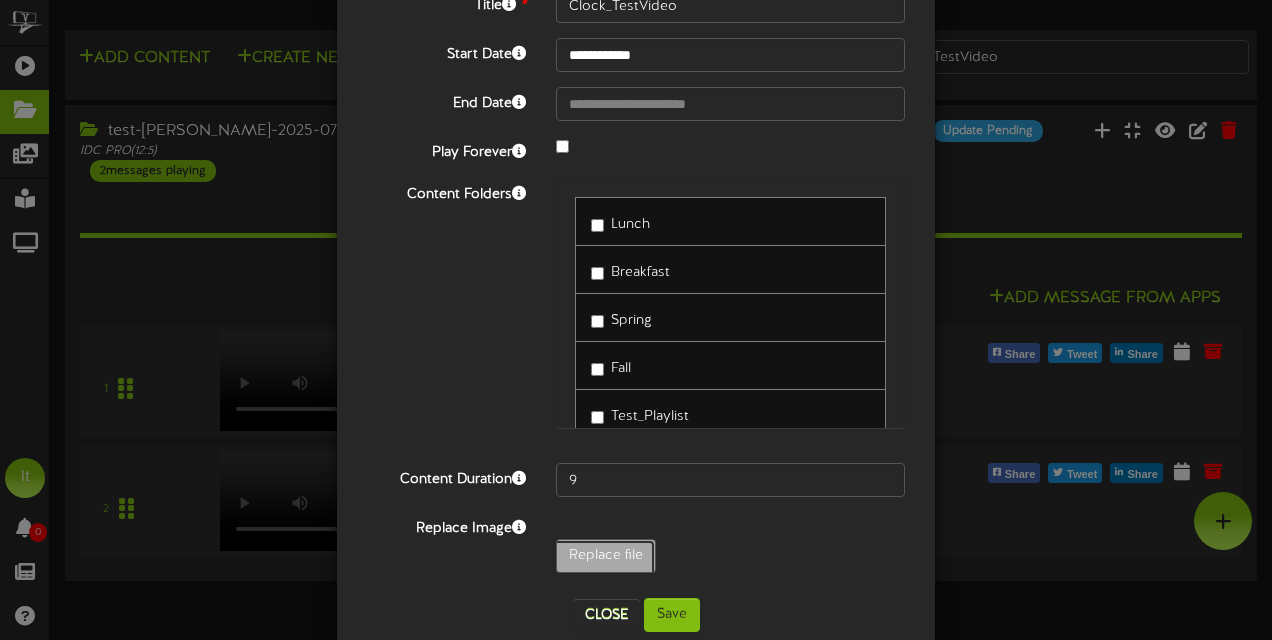 click on "Replace file" at bounding box center [-433, 611] 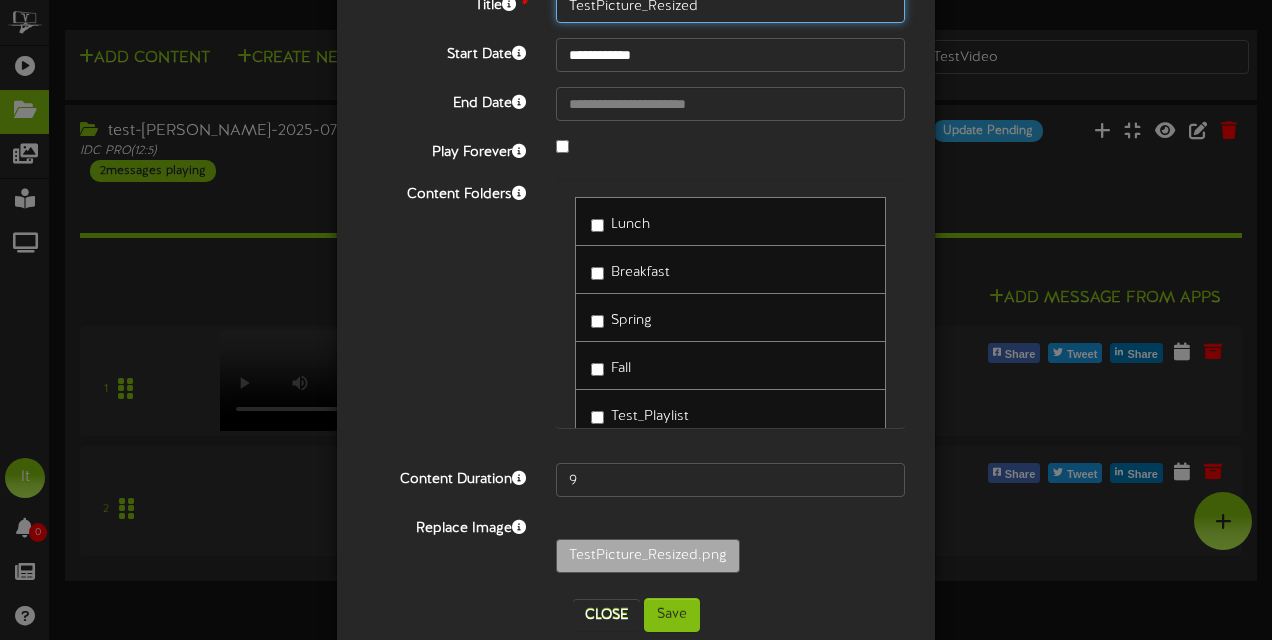 click on "TestPicture_Resized" at bounding box center [730, 6] 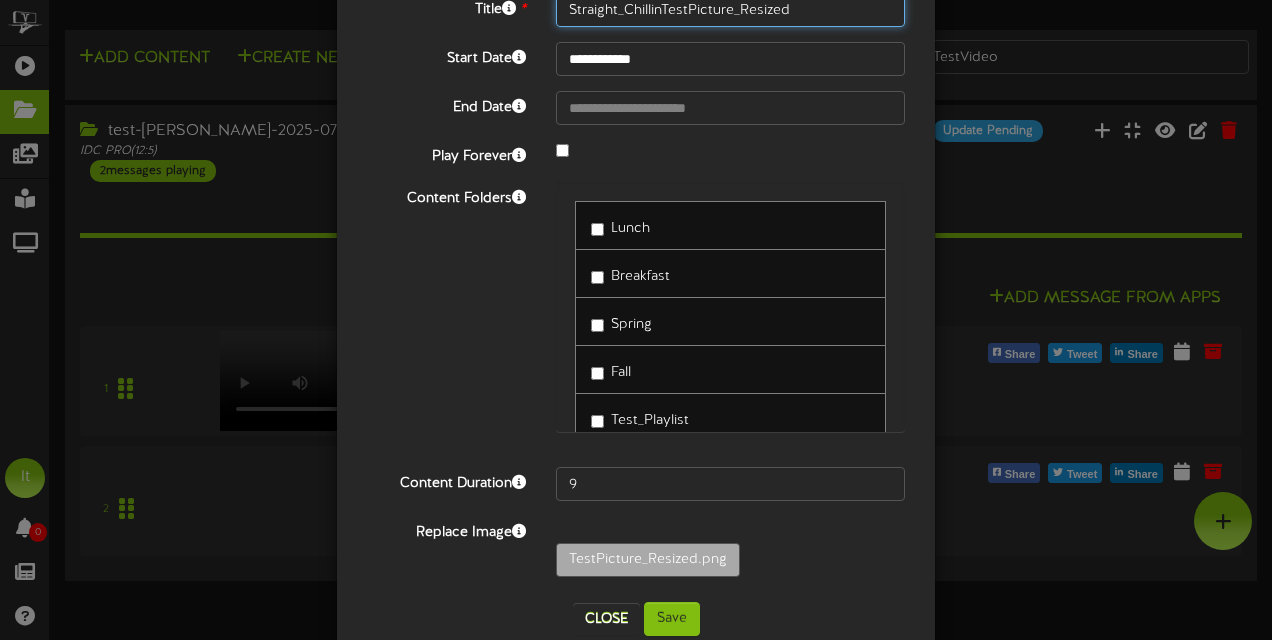 scroll, scrollTop: 149, scrollLeft: 0, axis: vertical 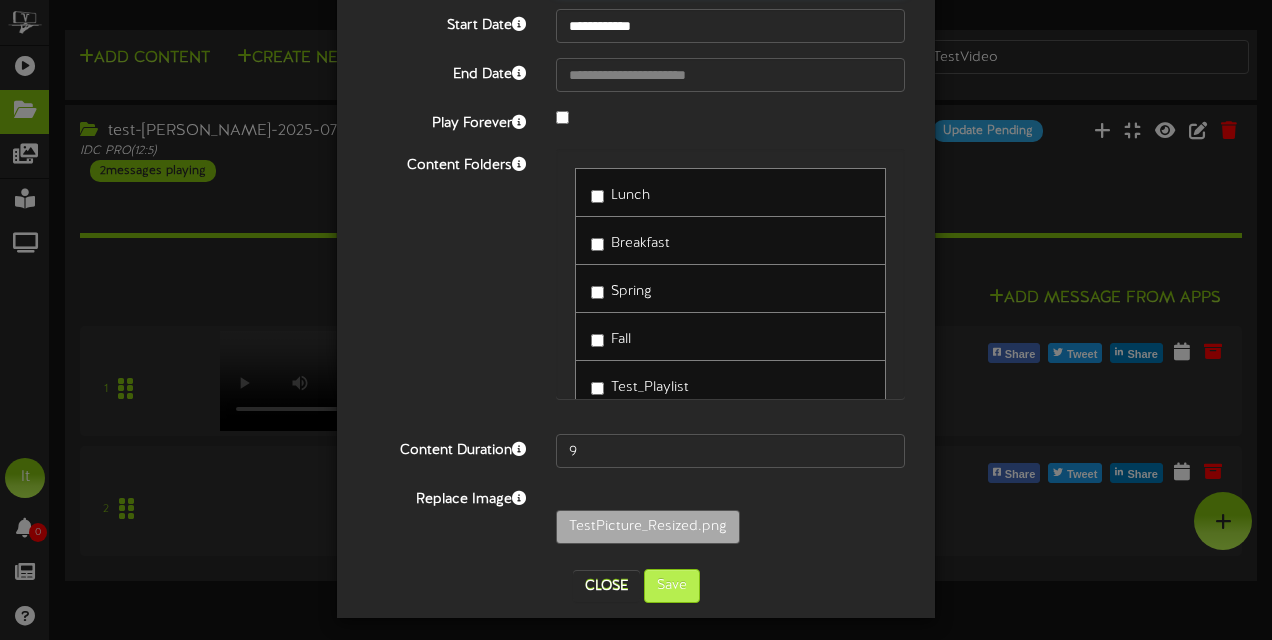 type on "Straight_Chillin_TestPicture_Resized" 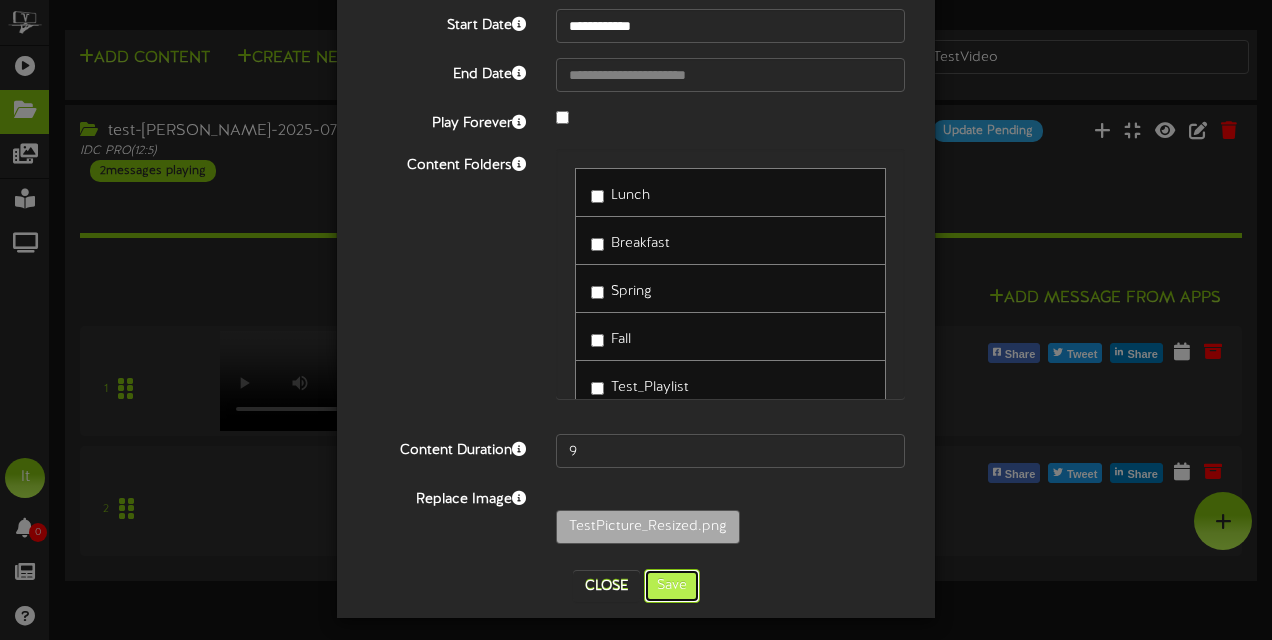 click on "Save" at bounding box center (672, 586) 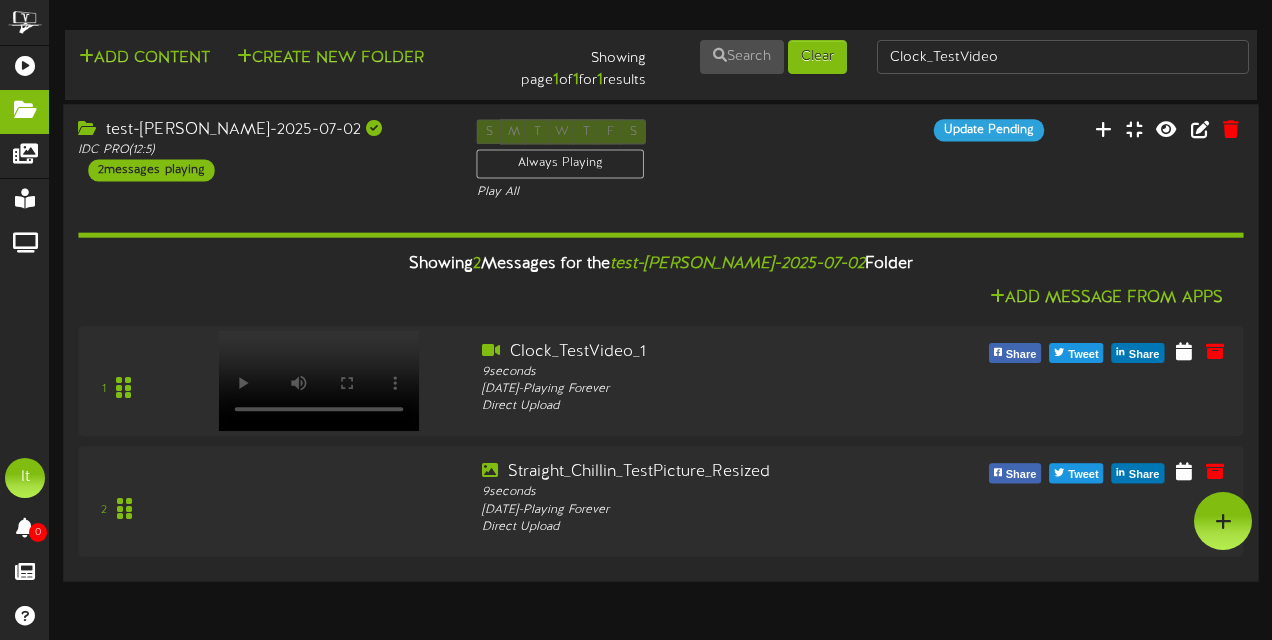 click on "S
M
T
W
T
F
S
Always Playing
Play All" at bounding box center [661, 160] 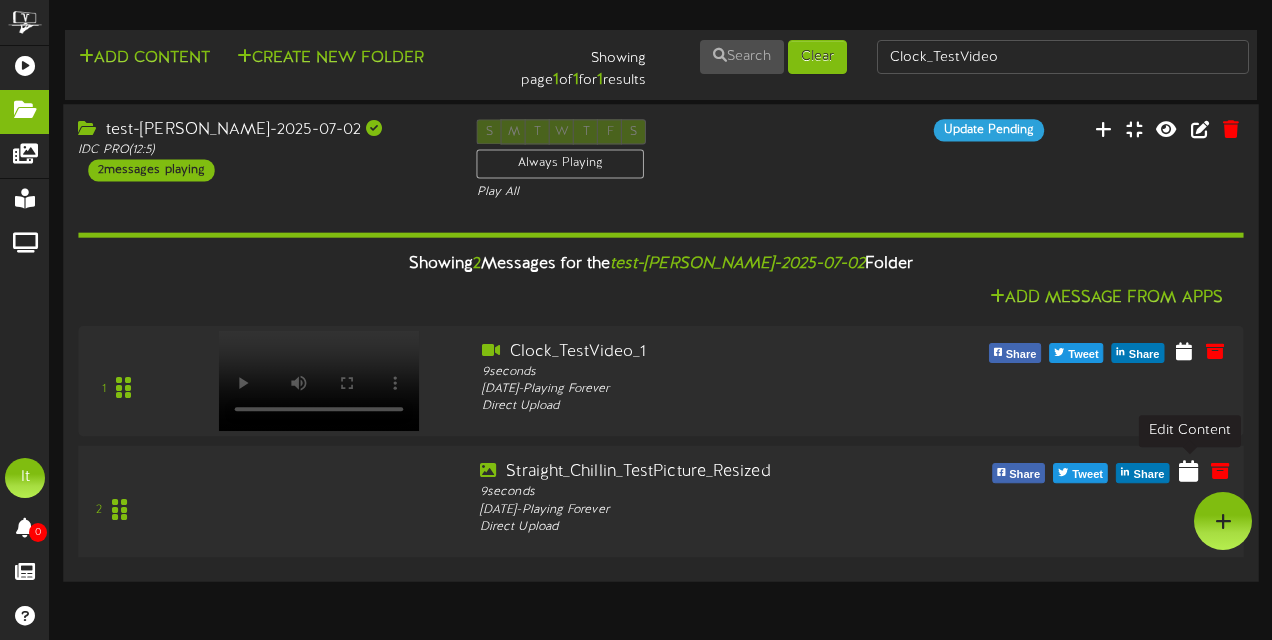 click at bounding box center [1188, 470] 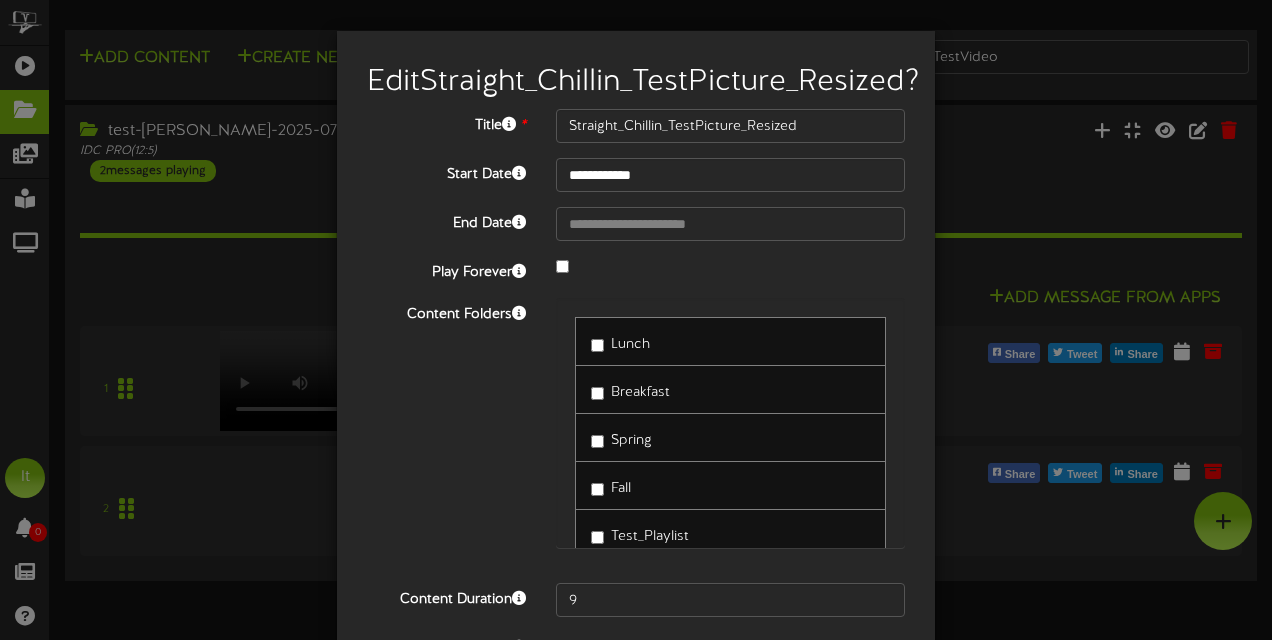 scroll, scrollTop: 188, scrollLeft: 0, axis: vertical 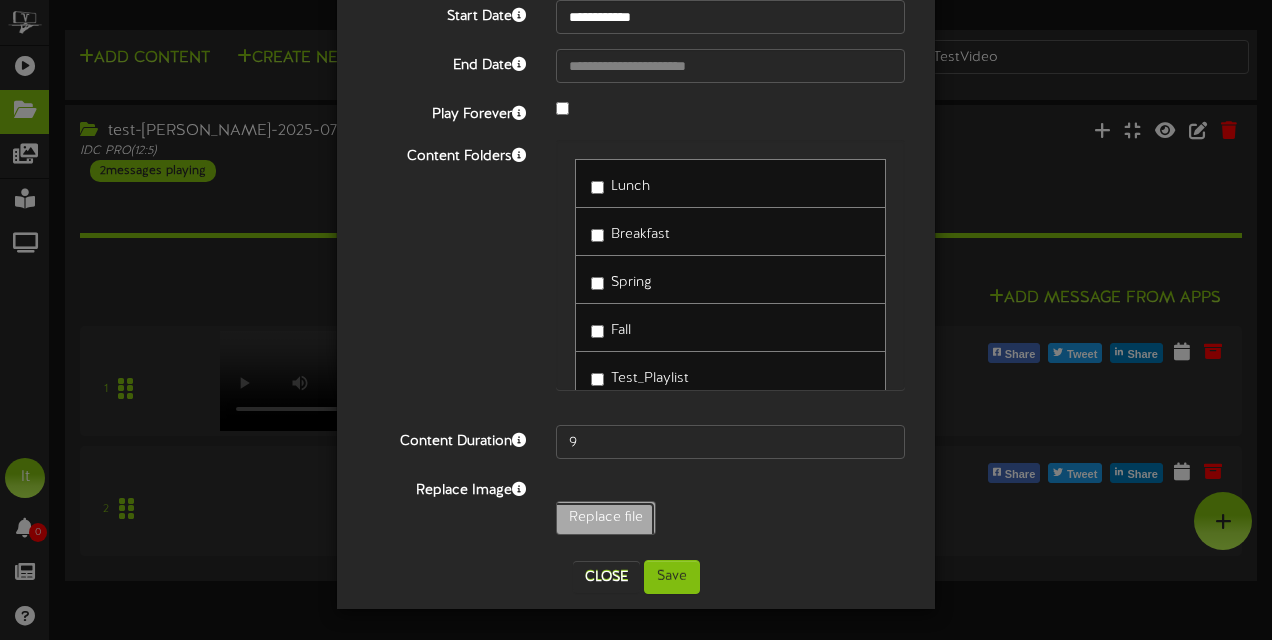 click on "Replace file" at bounding box center [-433, 573] 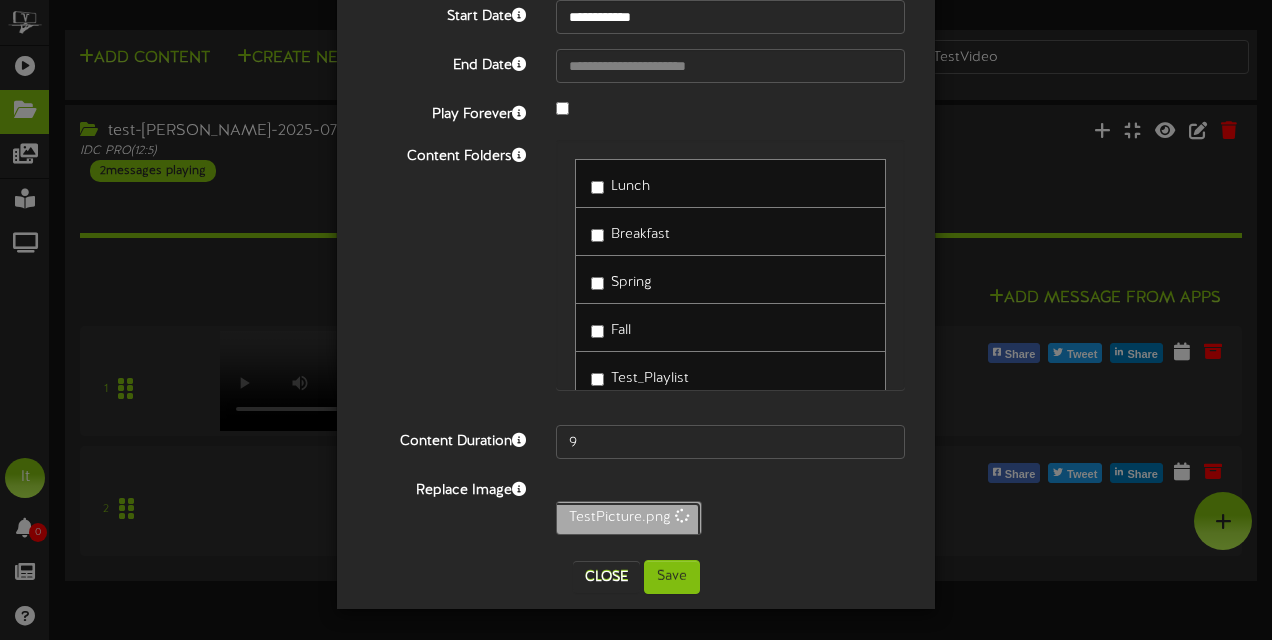 scroll, scrollTop: 156, scrollLeft: 0, axis: vertical 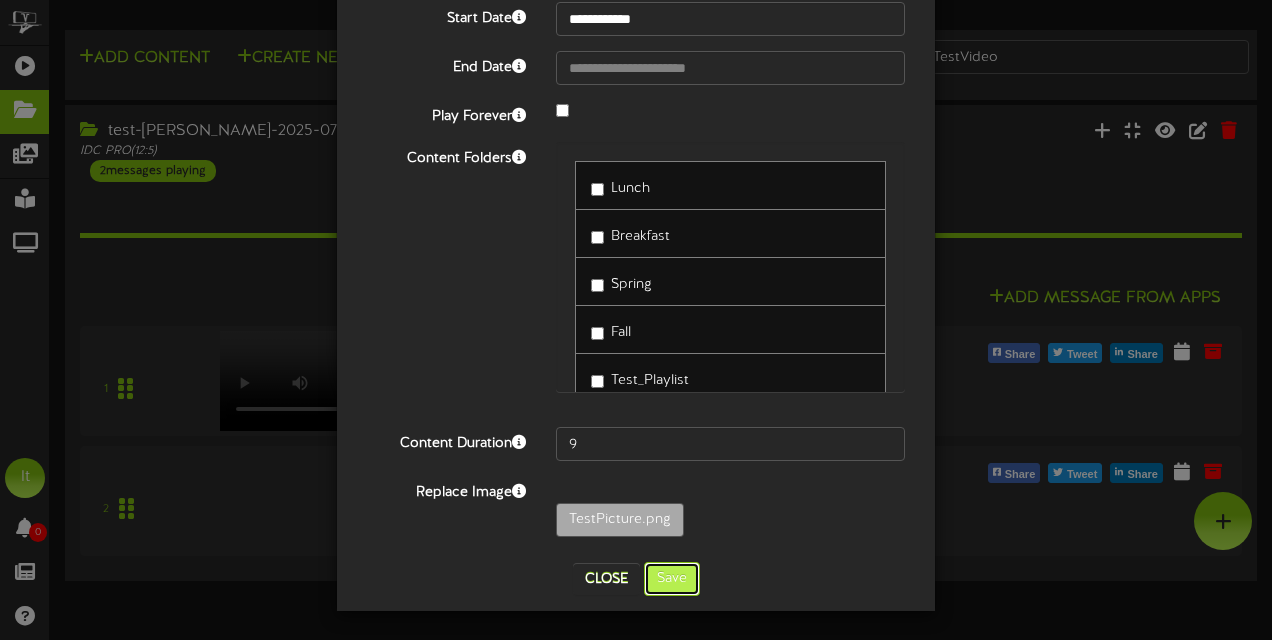 click on "Save" at bounding box center [672, 579] 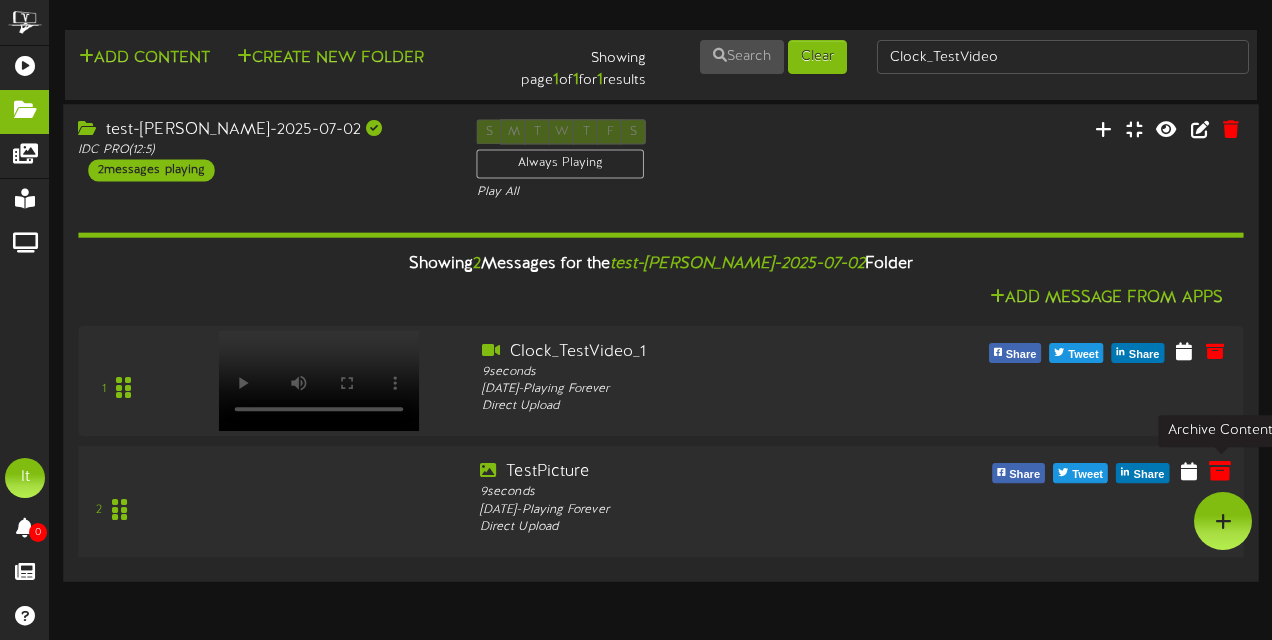 click at bounding box center (1220, 470) 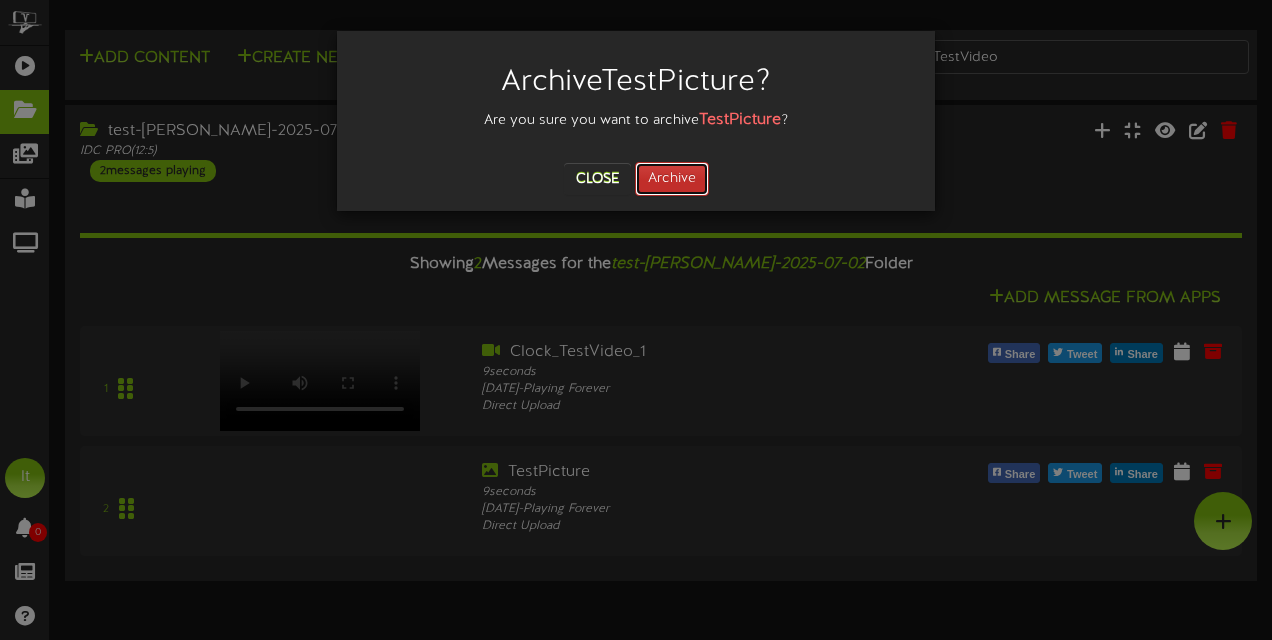 click on "Archive" at bounding box center [672, 179] 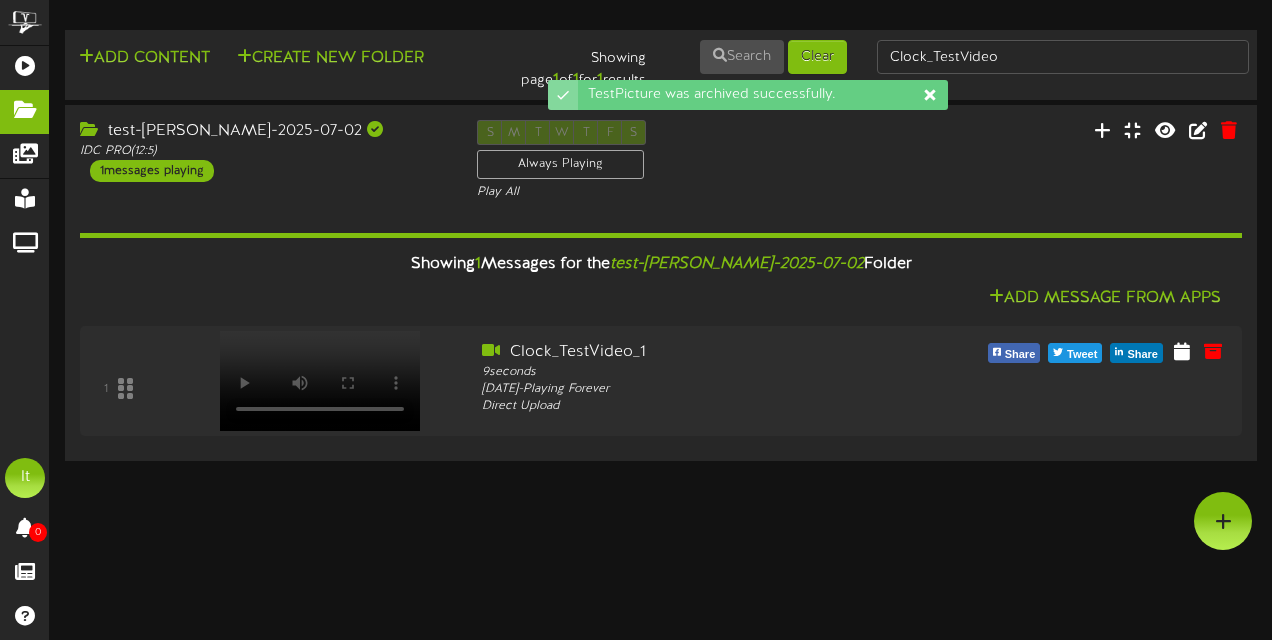 click 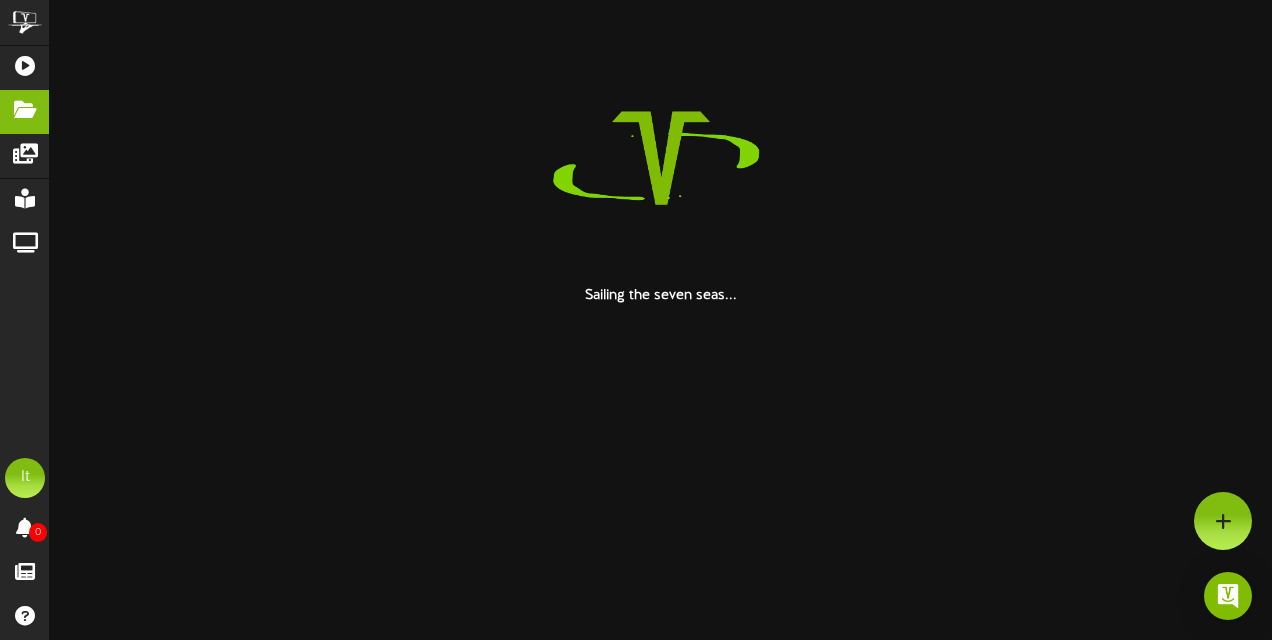 scroll, scrollTop: 0, scrollLeft: 0, axis: both 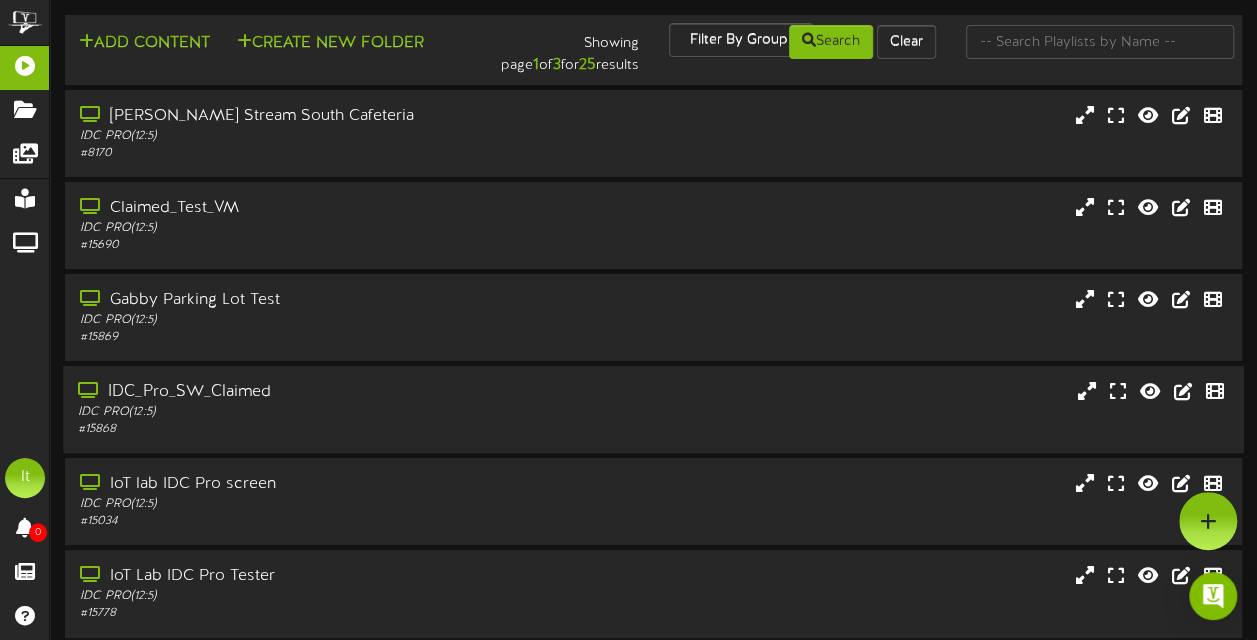 click on "IDC PRO  ( 12:5 )" at bounding box center [309, 412] 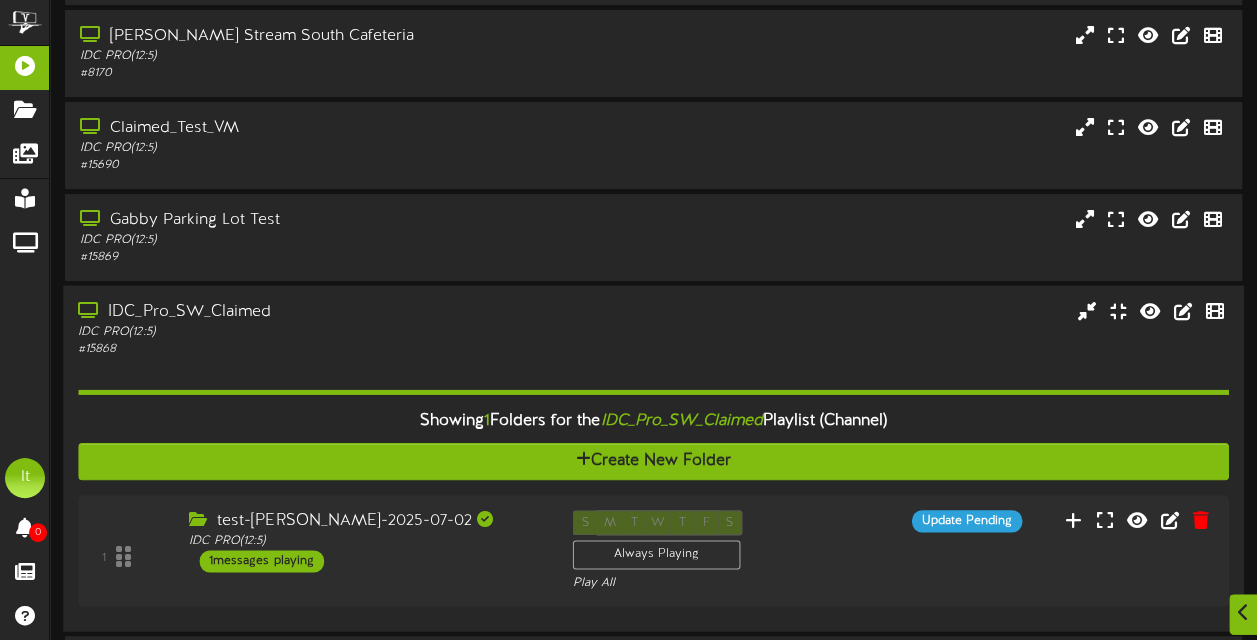 scroll, scrollTop: 120, scrollLeft: 0, axis: vertical 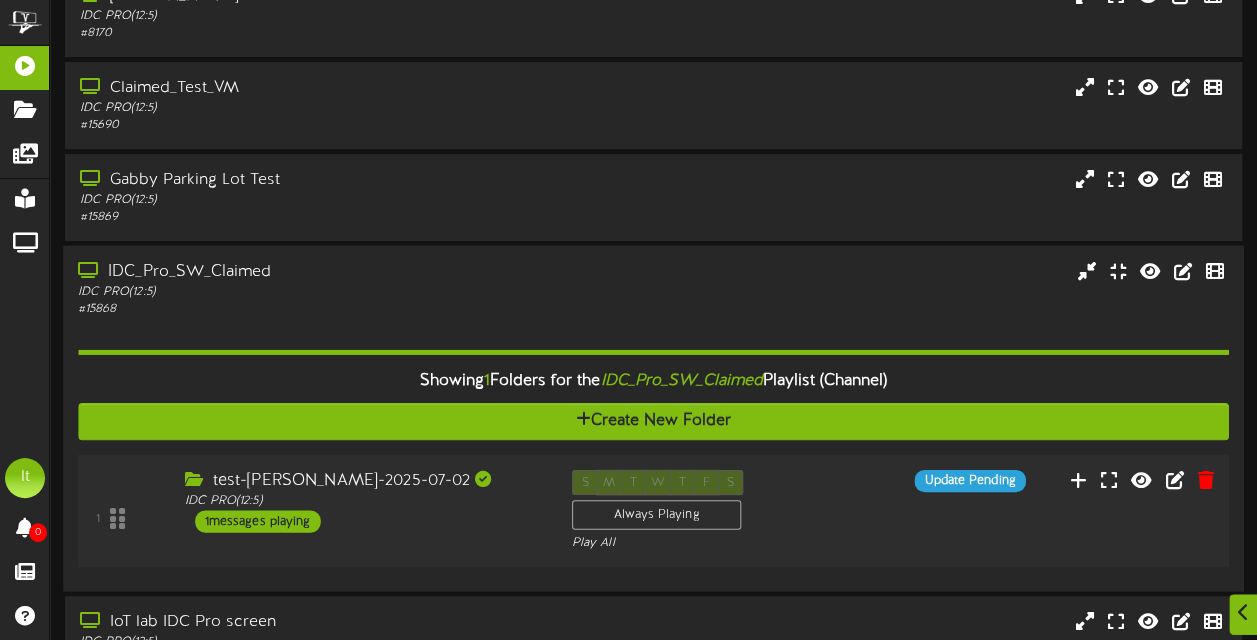 click on "test-[PERSON_NAME]-2025-07-02" at bounding box center (363, 481) 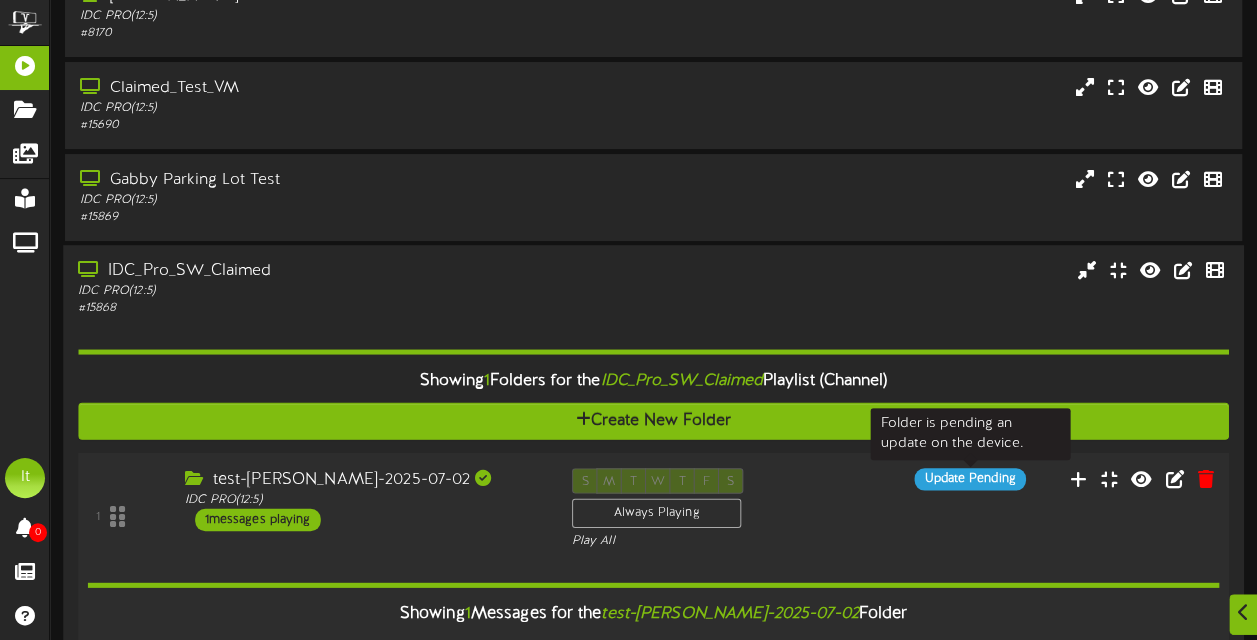 click on "Update Pending" at bounding box center [969, 479] 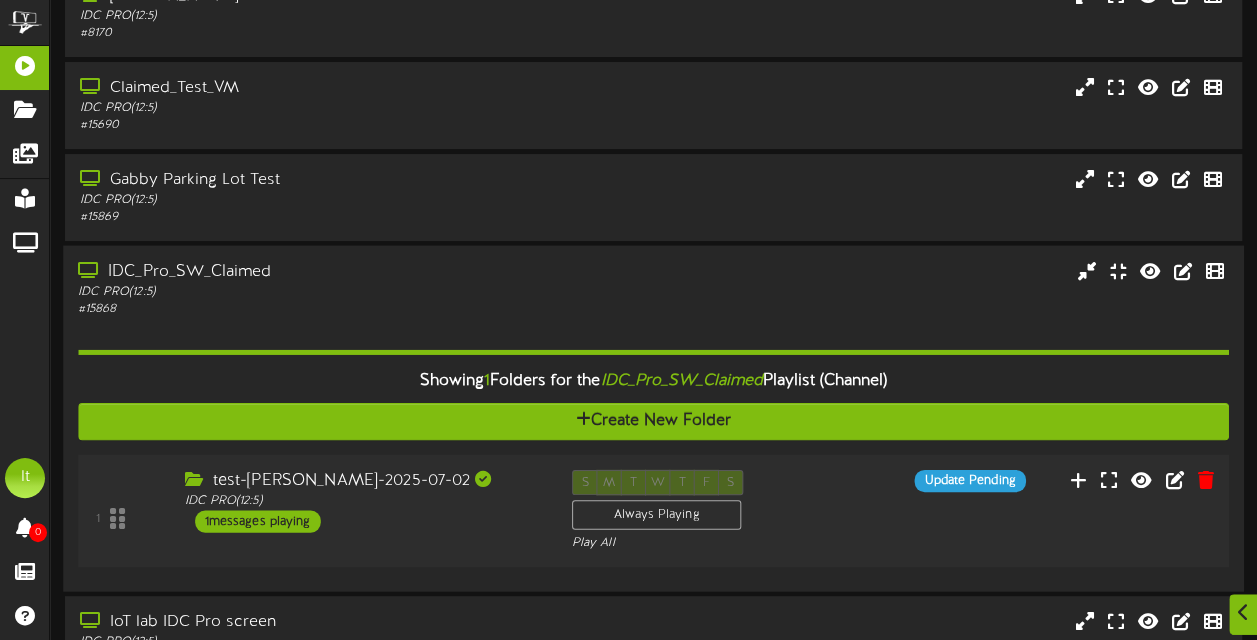 click on "test-[PERSON_NAME]-2025-07-02" at bounding box center [363, 481] 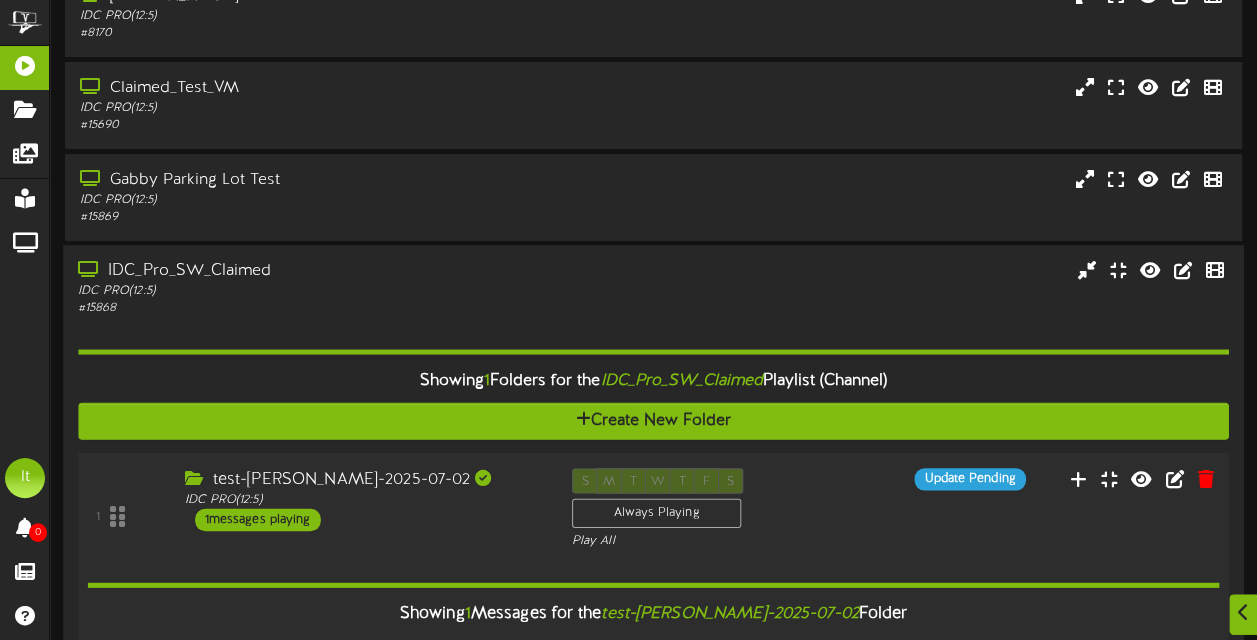 click on "test-[PERSON_NAME]-2025-07-02" at bounding box center [363, 479] 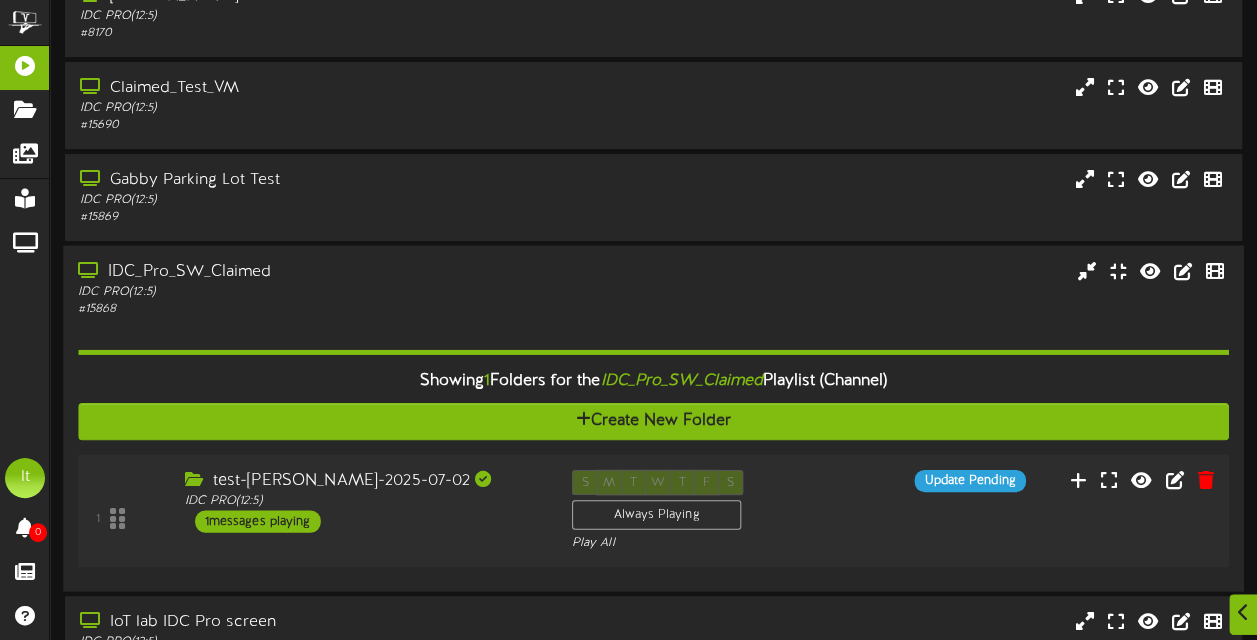 click on "test-[PERSON_NAME]-2025-07-02" at bounding box center (363, 481) 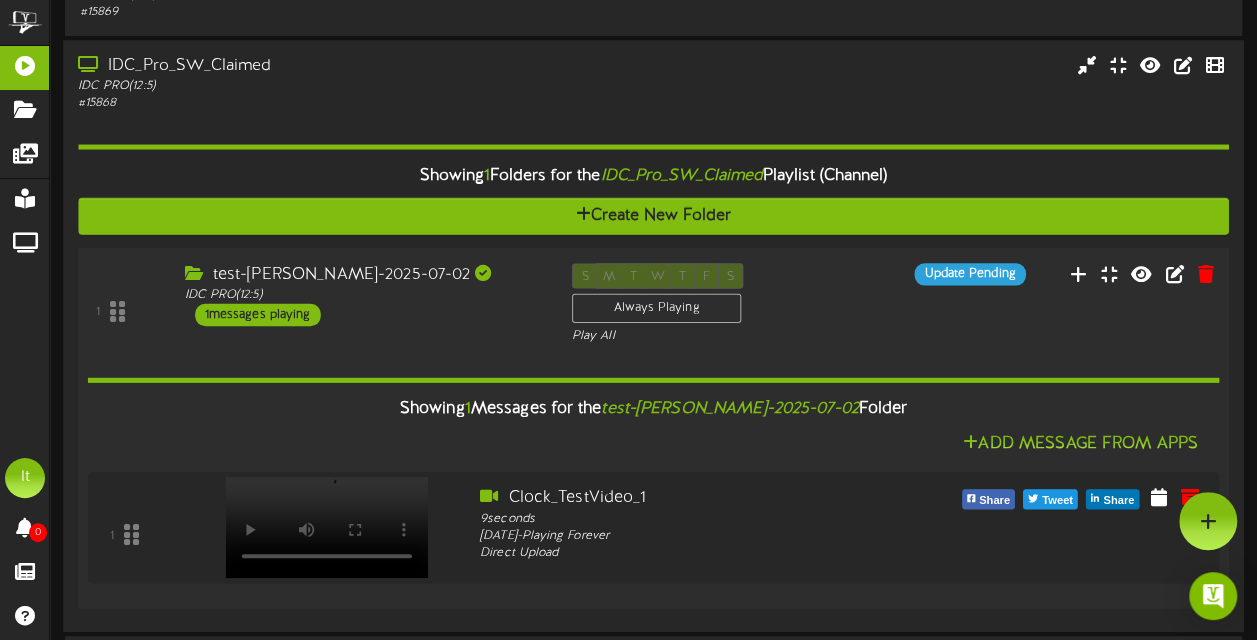 scroll, scrollTop: 320, scrollLeft: 0, axis: vertical 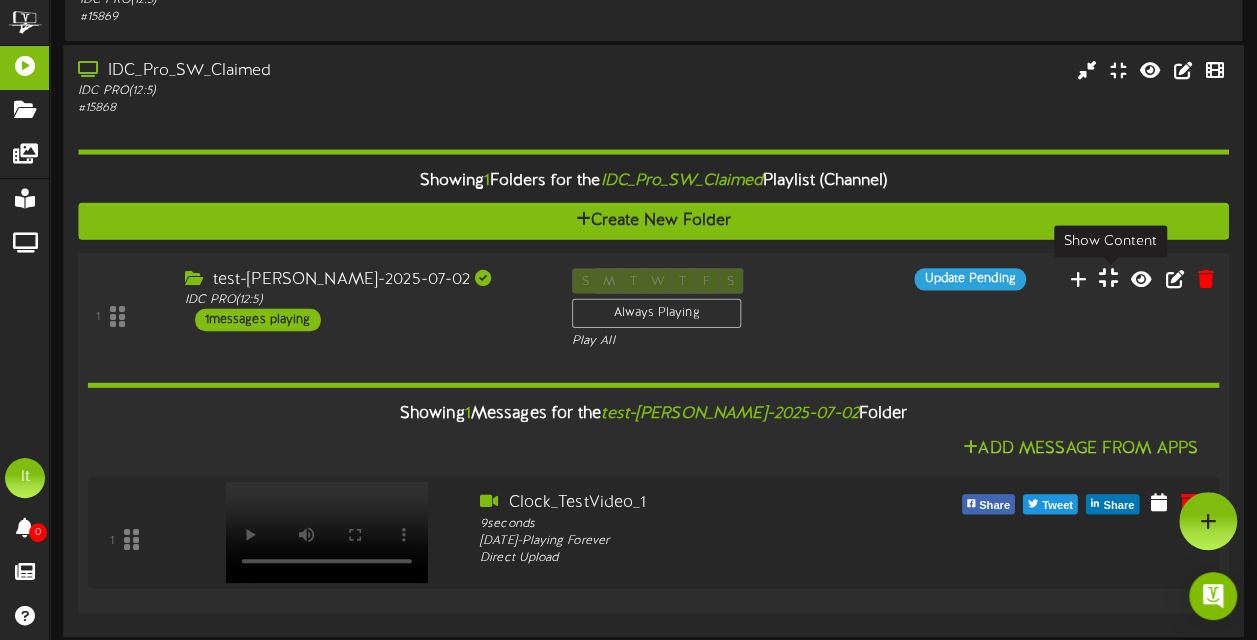 click at bounding box center [1108, 278] 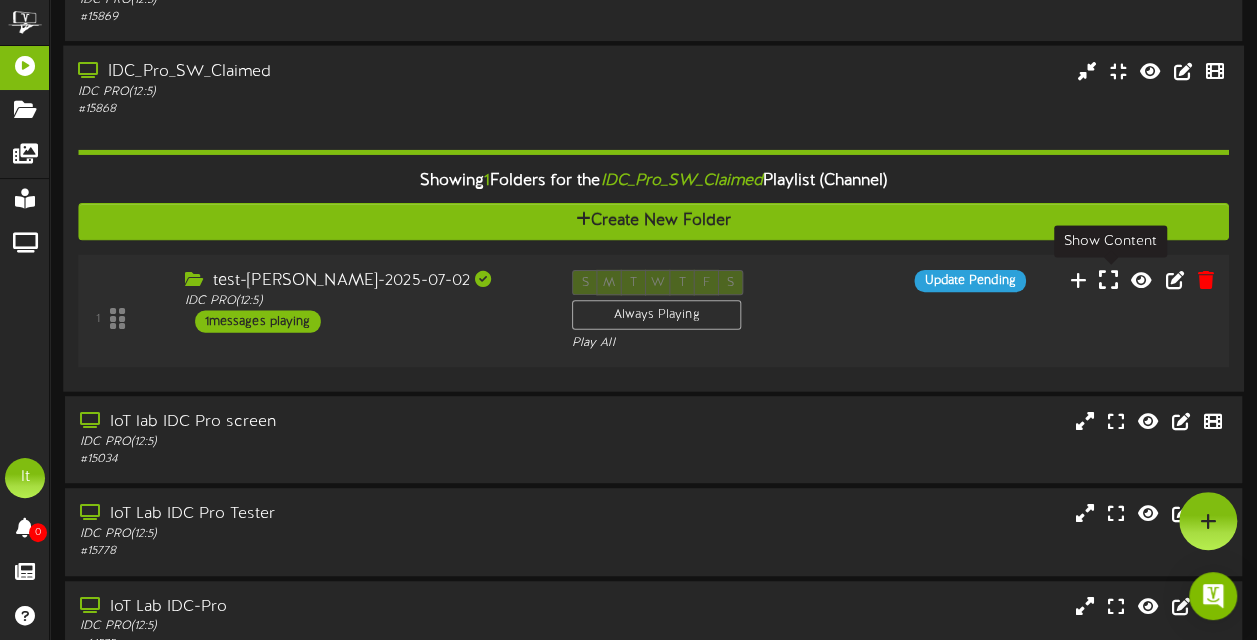 click at bounding box center (1108, 279) 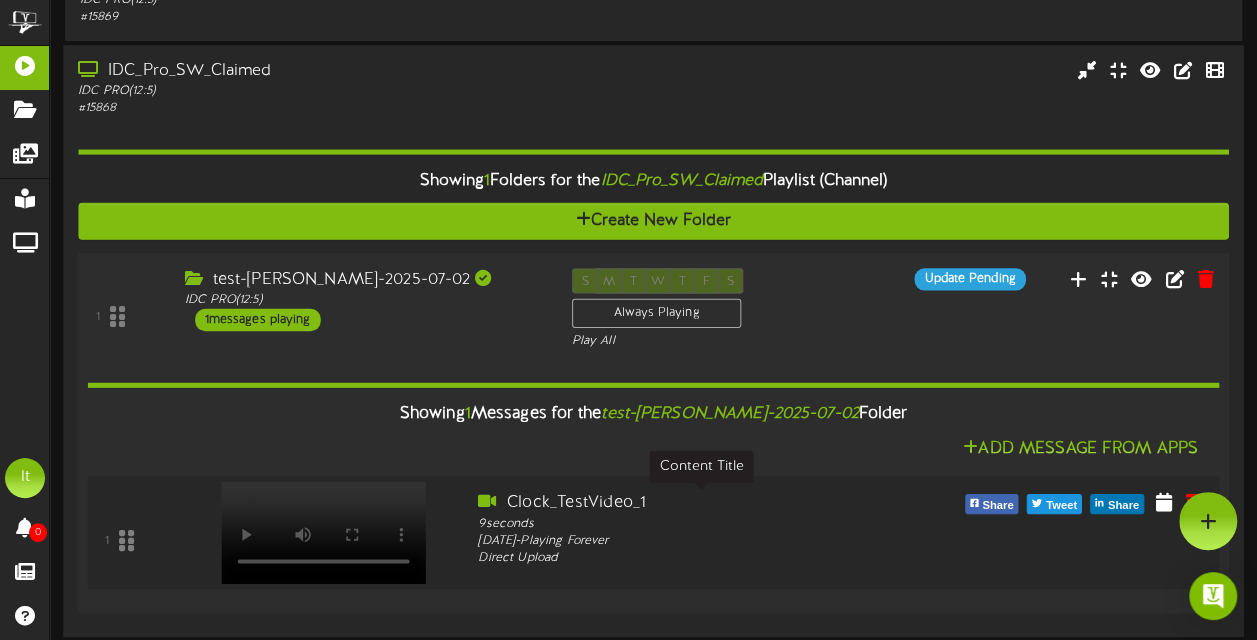 click on "Clock_TestVideo_1" at bounding box center (700, 503) 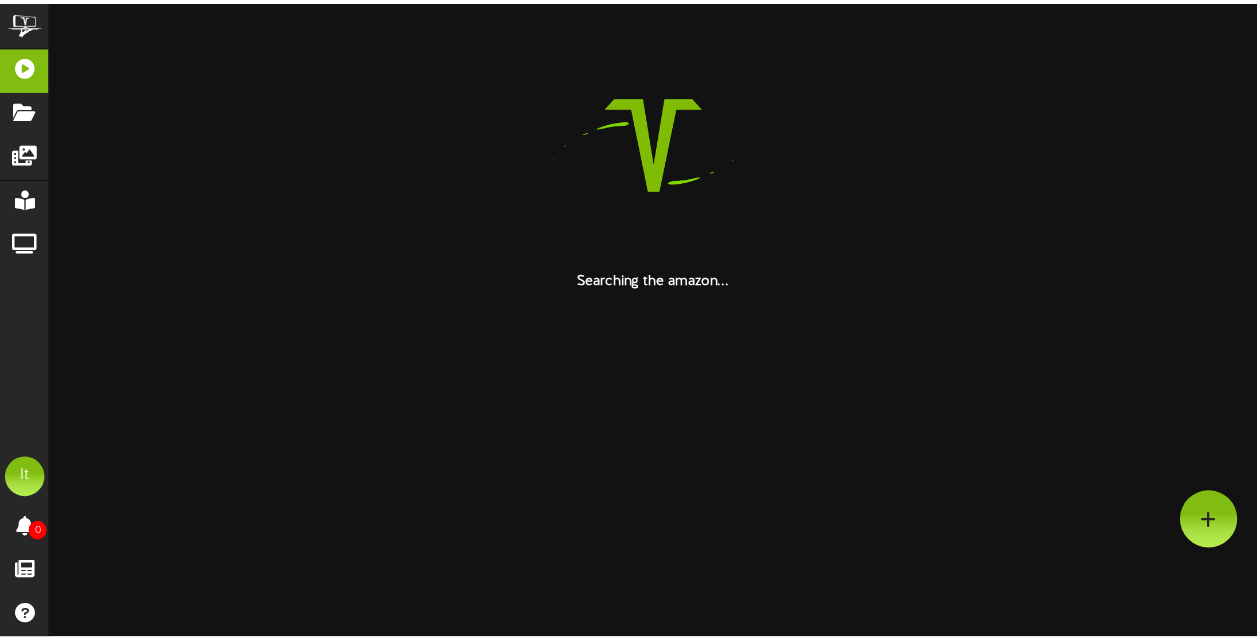 scroll, scrollTop: 0, scrollLeft: 0, axis: both 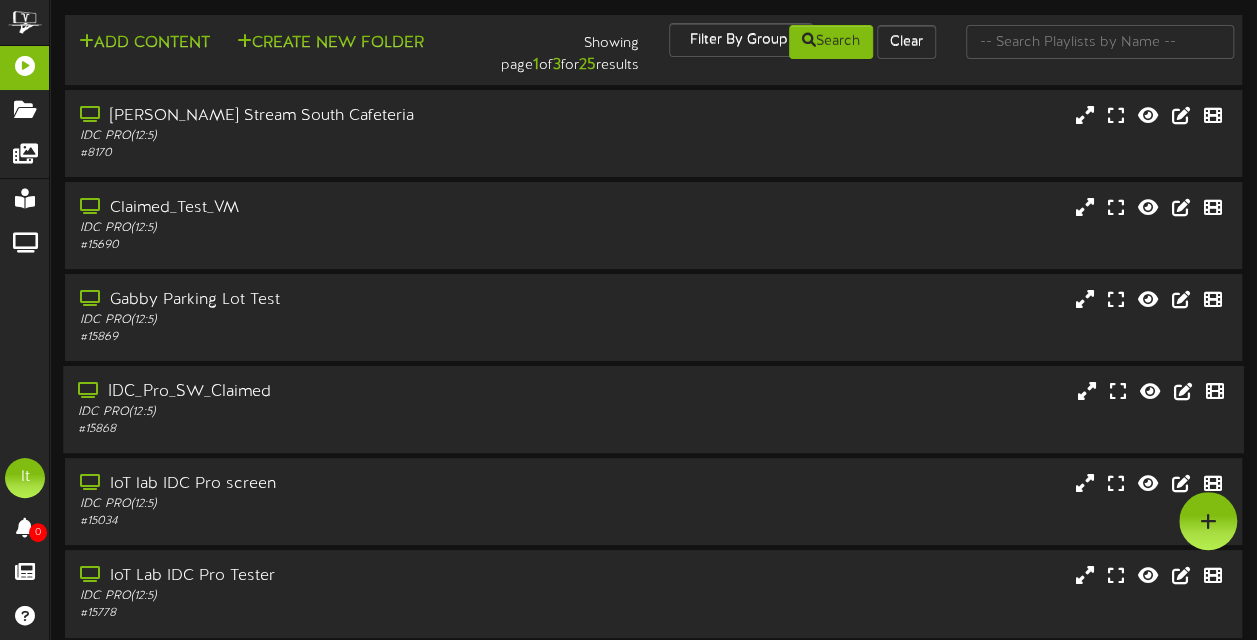 click on "IDC PRO  ( 12:5 )" at bounding box center (309, 412) 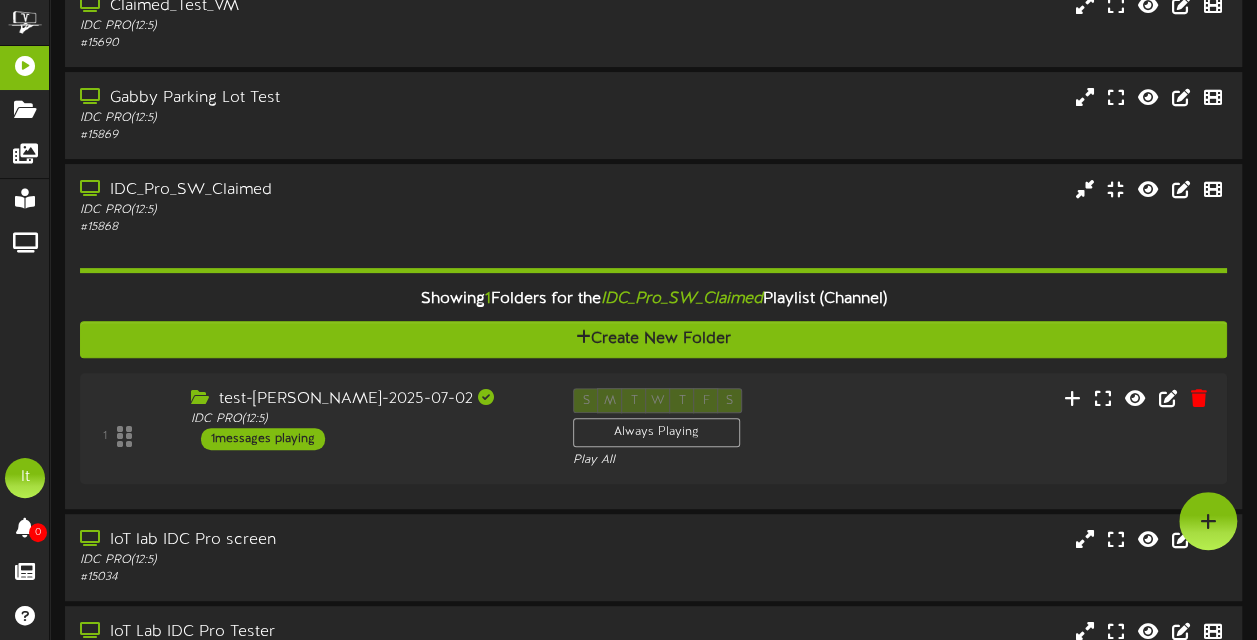 scroll, scrollTop: 200, scrollLeft: 0, axis: vertical 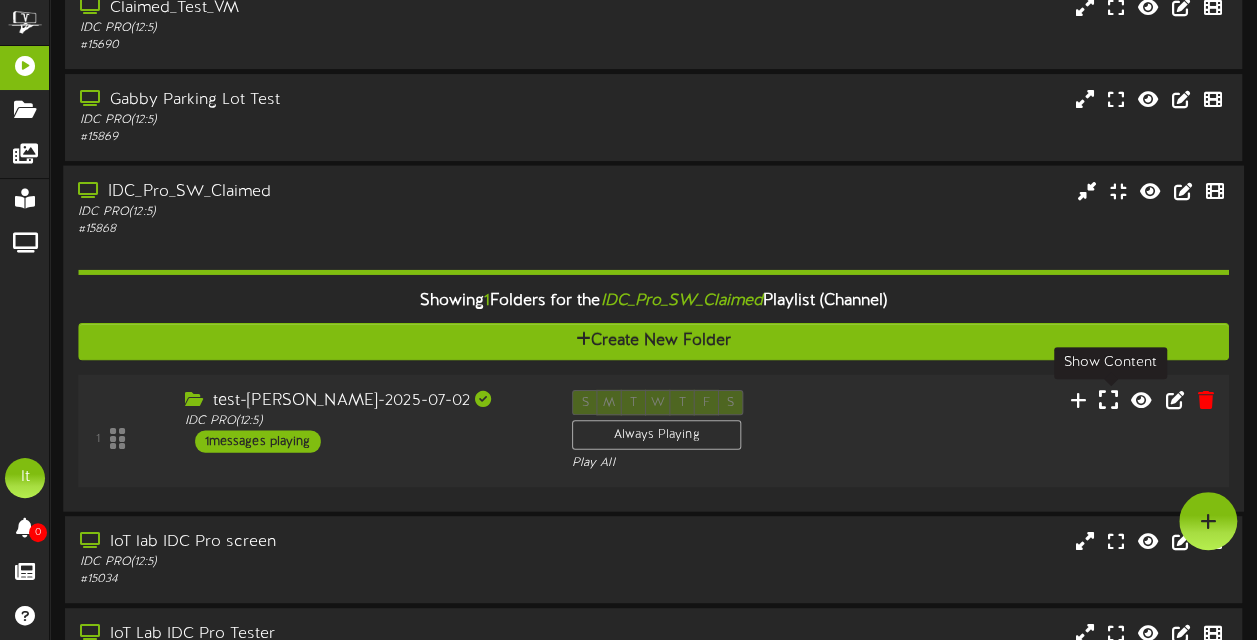 click at bounding box center [1109, 402] 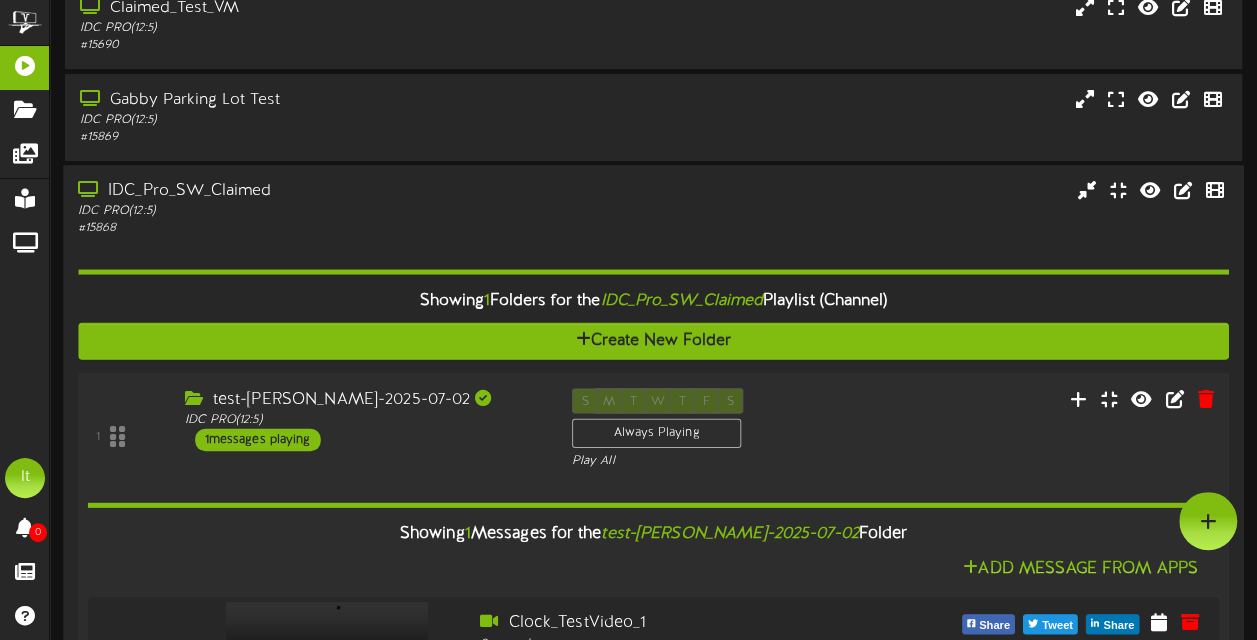 type 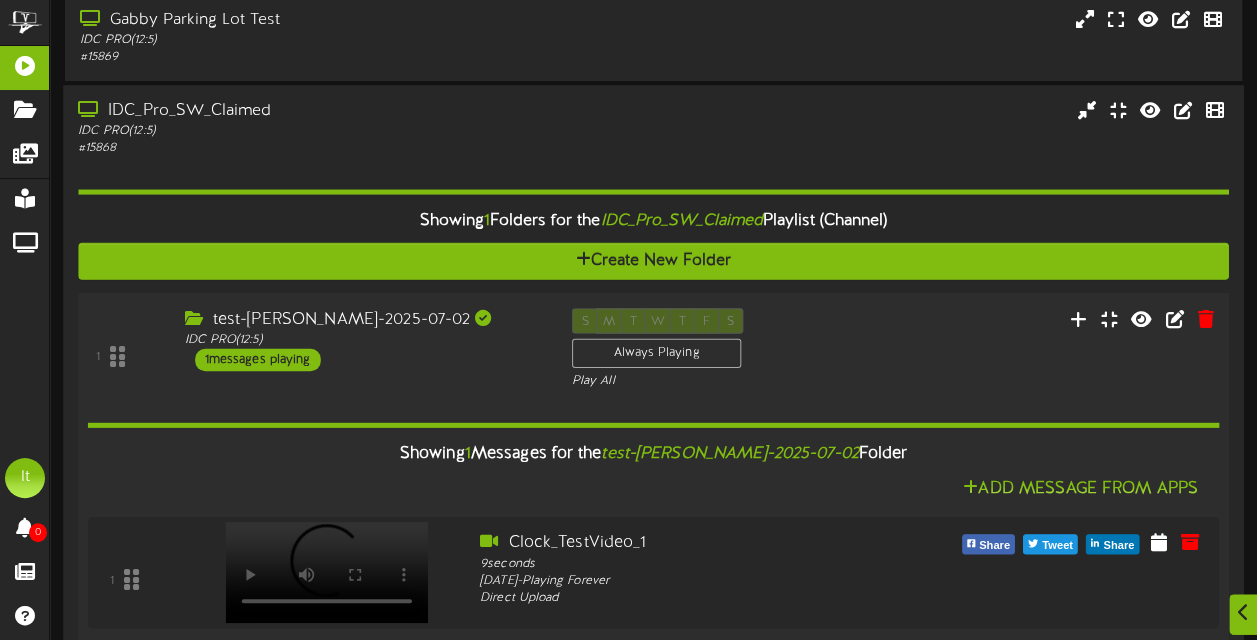 scroll, scrollTop: 320, scrollLeft: 0, axis: vertical 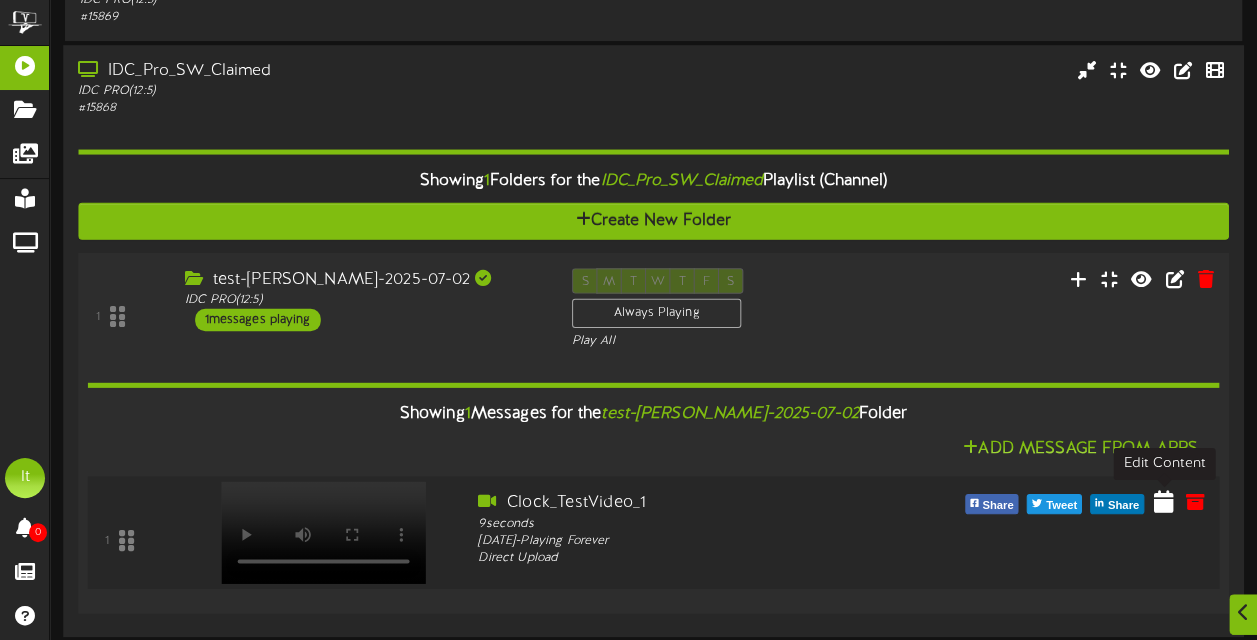click at bounding box center (1164, 501) 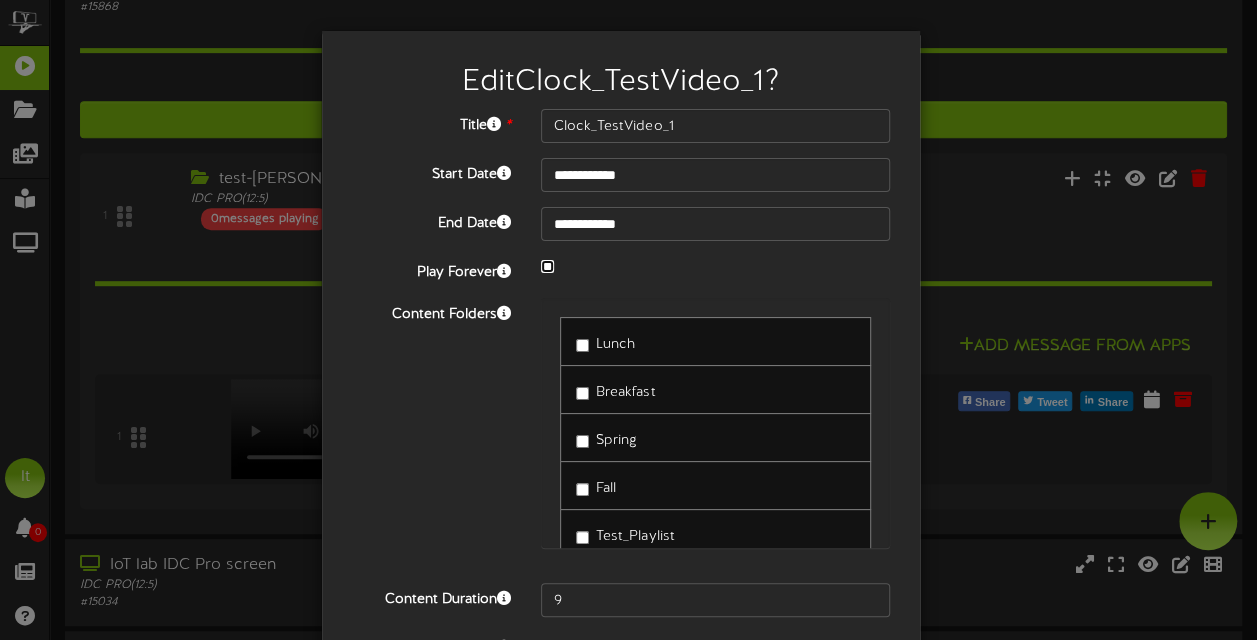 scroll, scrollTop: 420, scrollLeft: 0, axis: vertical 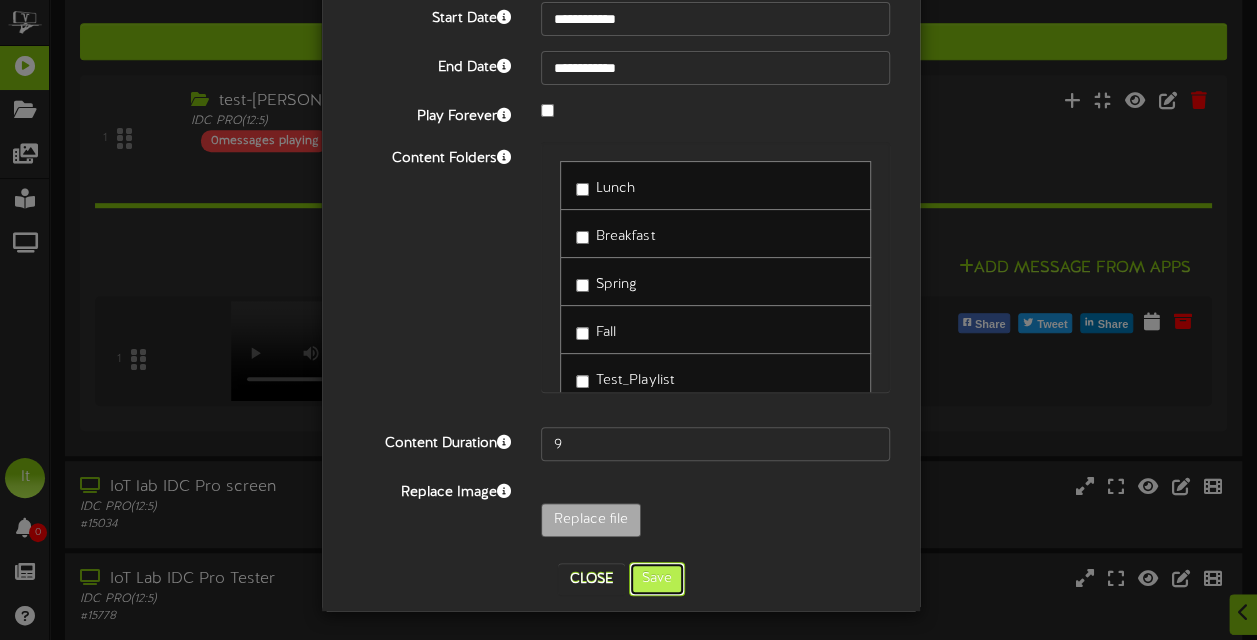 click on "Save" at bounding box center [657, 579] 